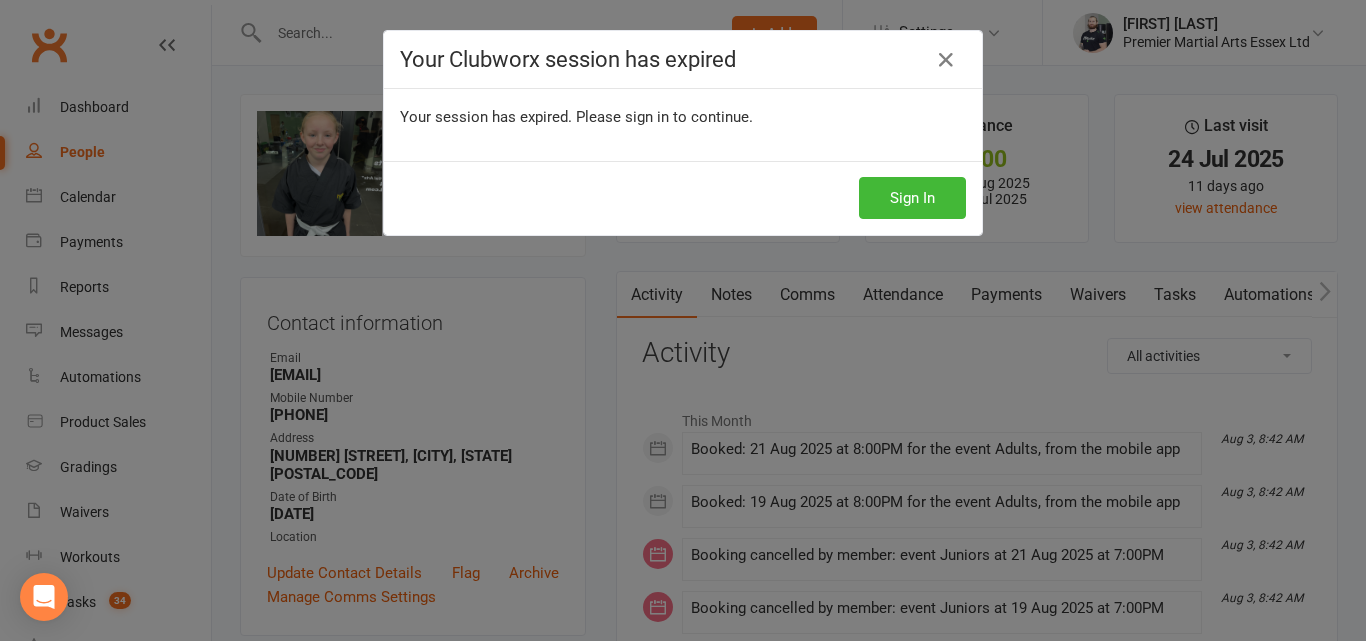 scroll, scrollTop: 1104, scrollLeft: 0, axis: vertical 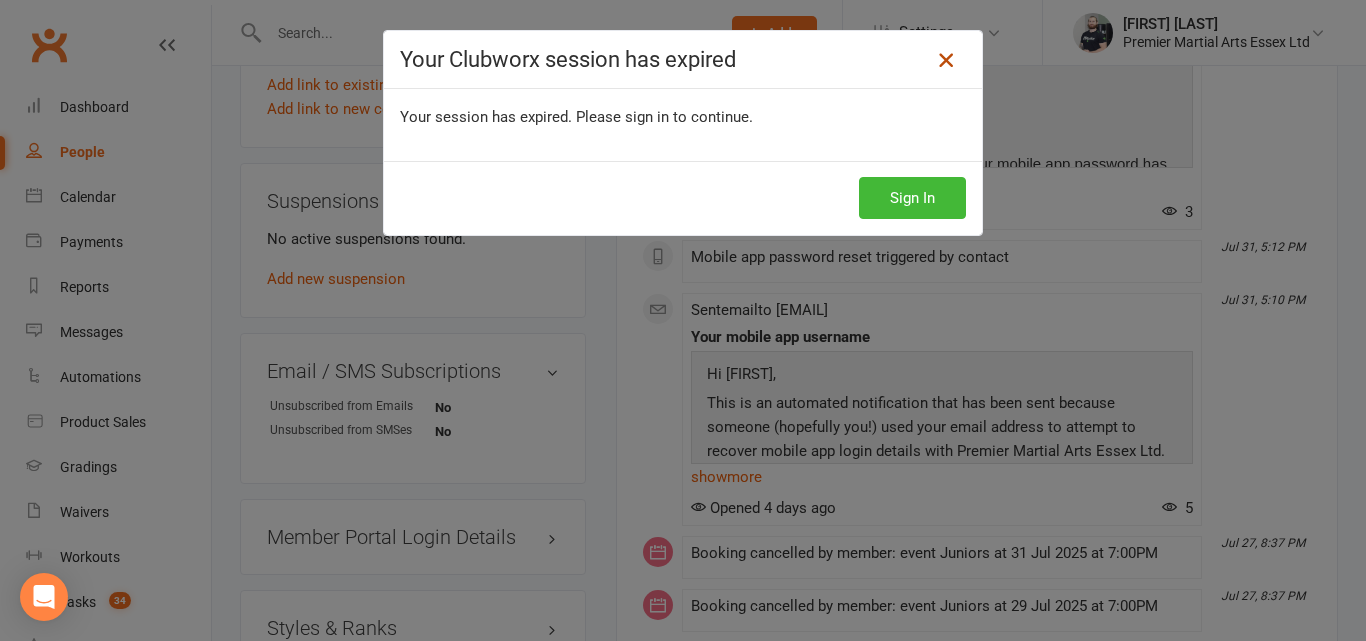 click at bounding box center [946, 60] 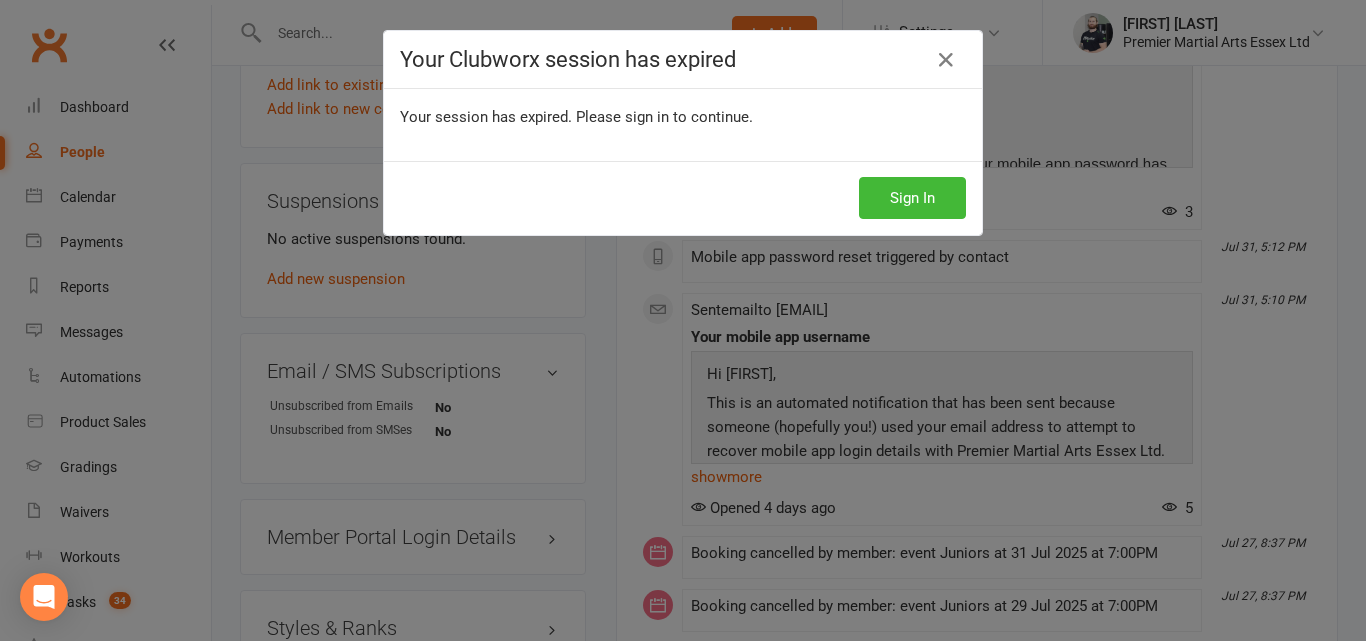 click at bounding box center (946, 60) 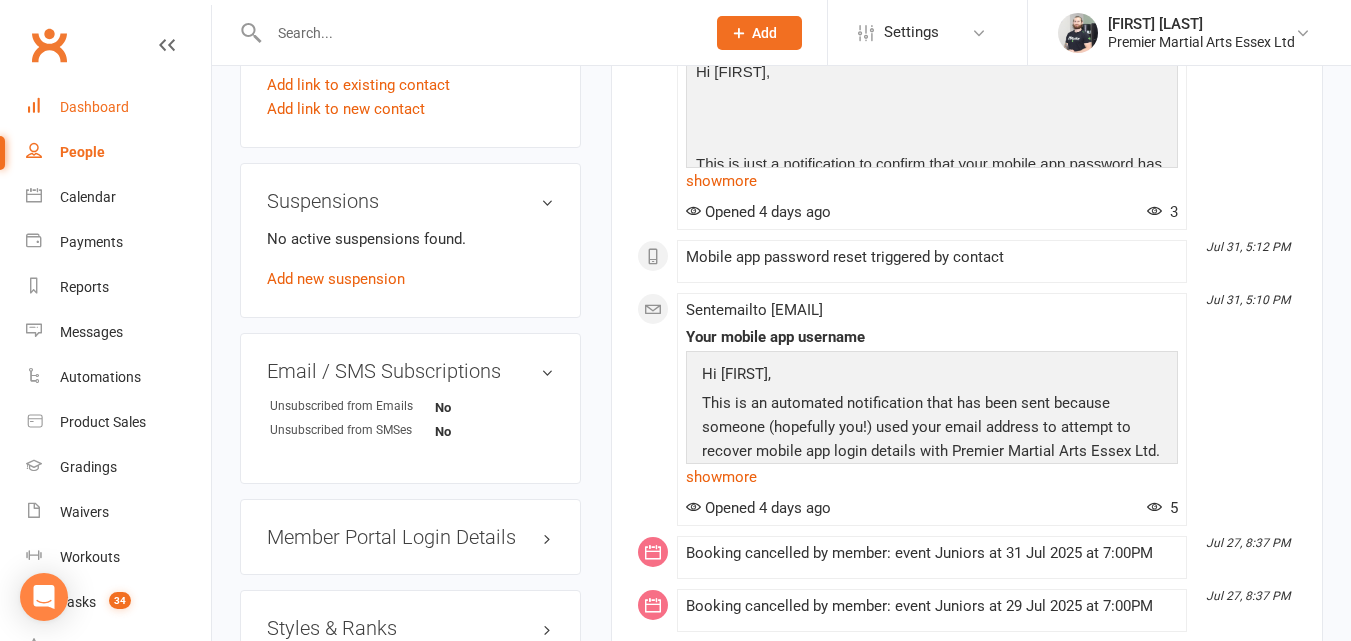 click on "Dashboard" at bounding box center (94, 107) 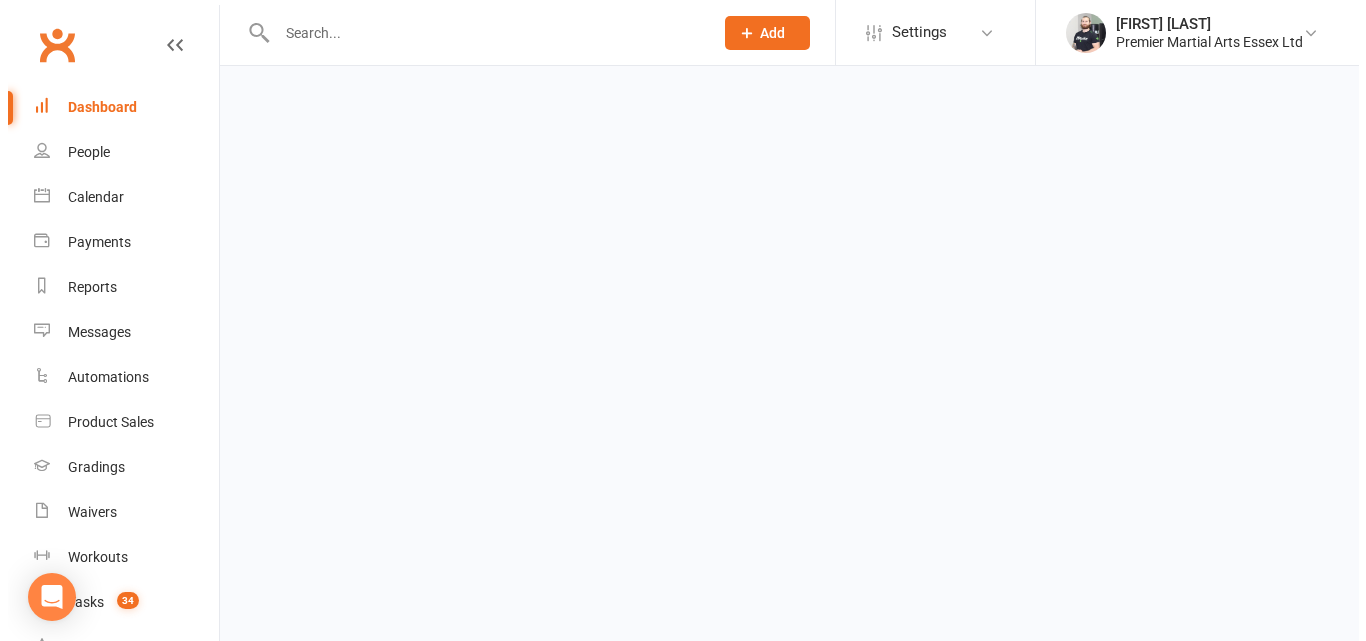 scroll, scrollTop: 0, scrollLeft: 0, axis: both 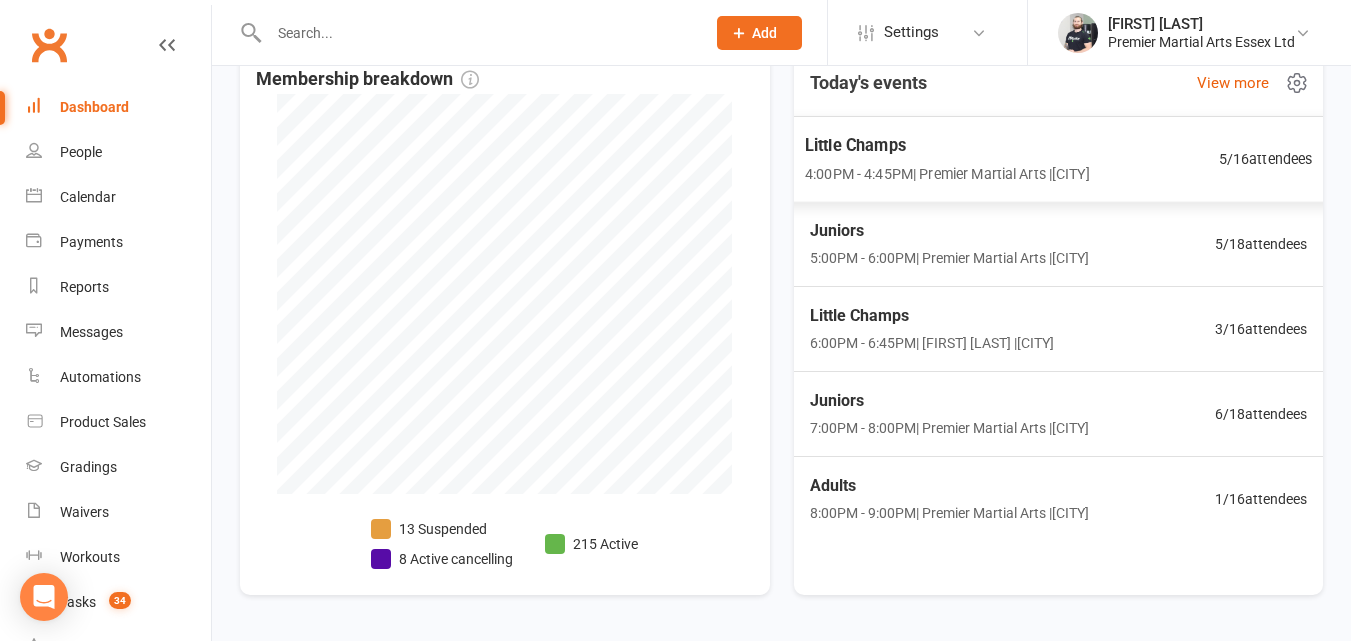 click on "Little Champs 4:00PM - 4:45PM  |   Premier Martial Arts |  [CITY] 5  /  16  attendees" at bounding box center [1058, 159] 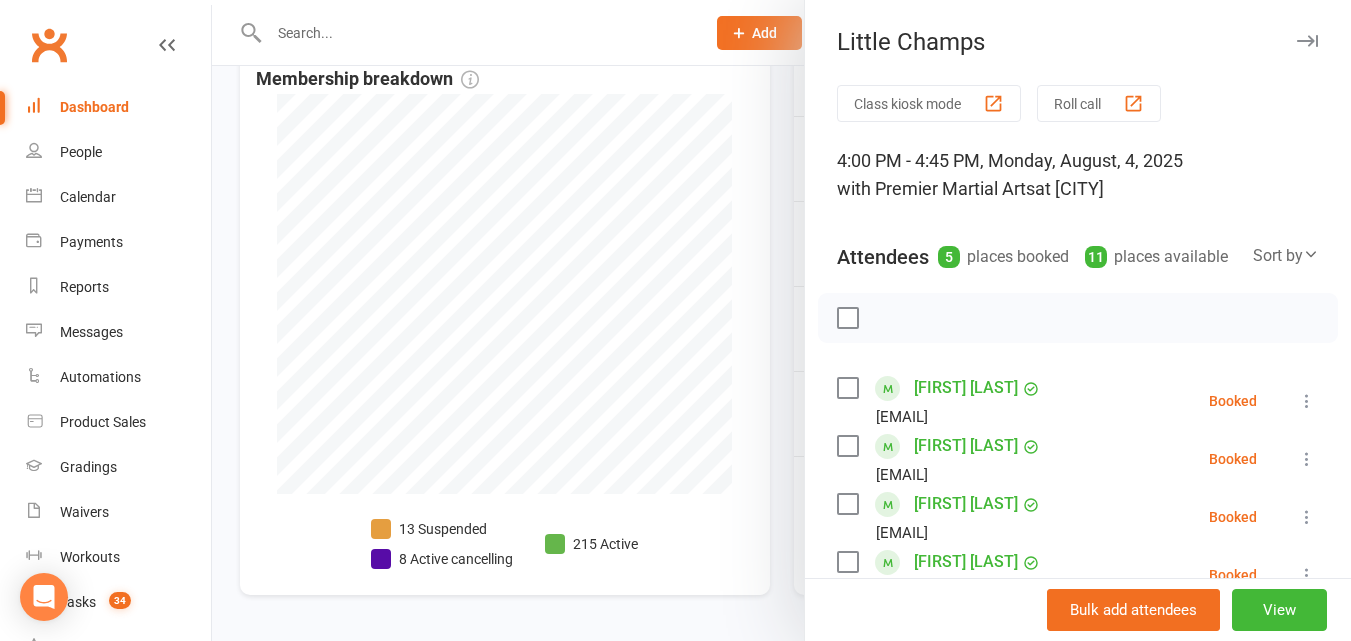 click at bounding box center (781, 320) 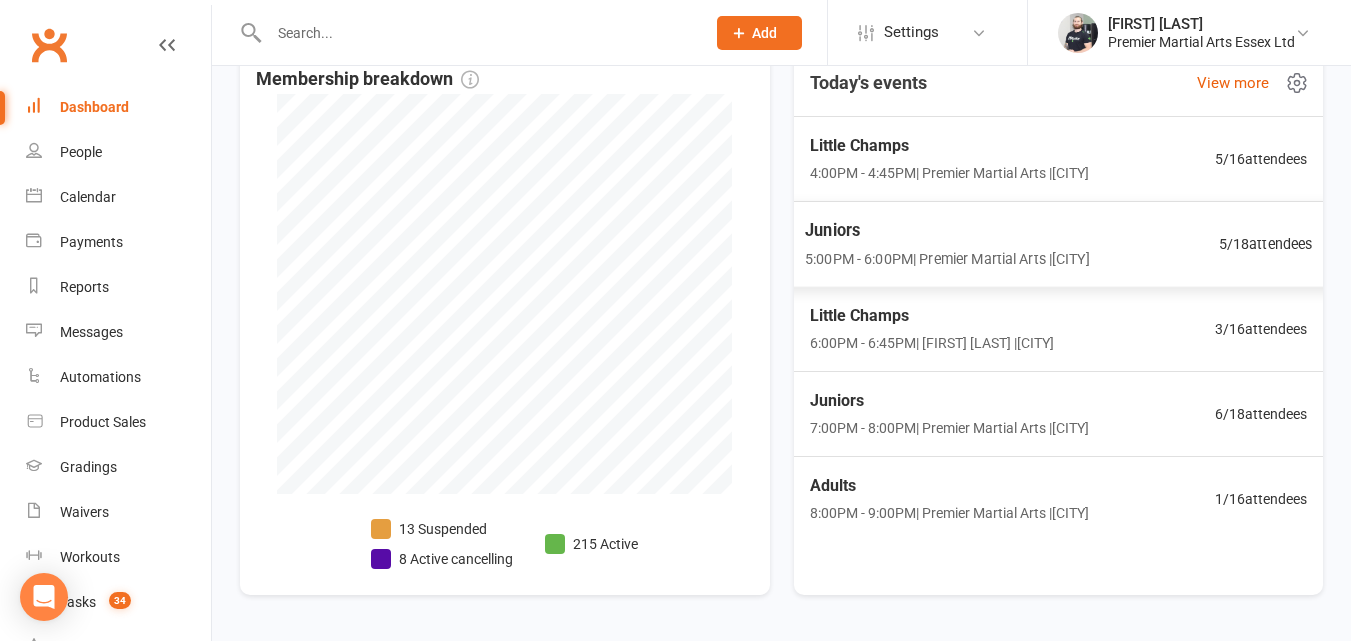 click on "Juniors" at bounding box center [947, 230] 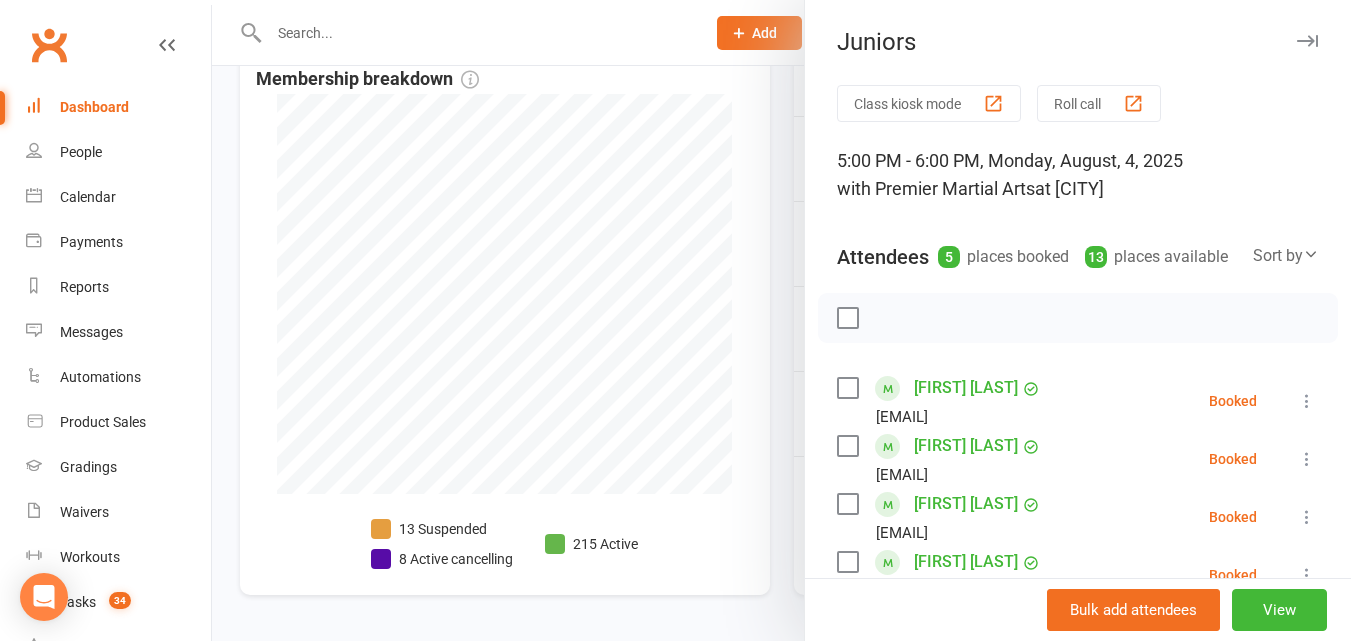 click at bounding box center (781, 320) 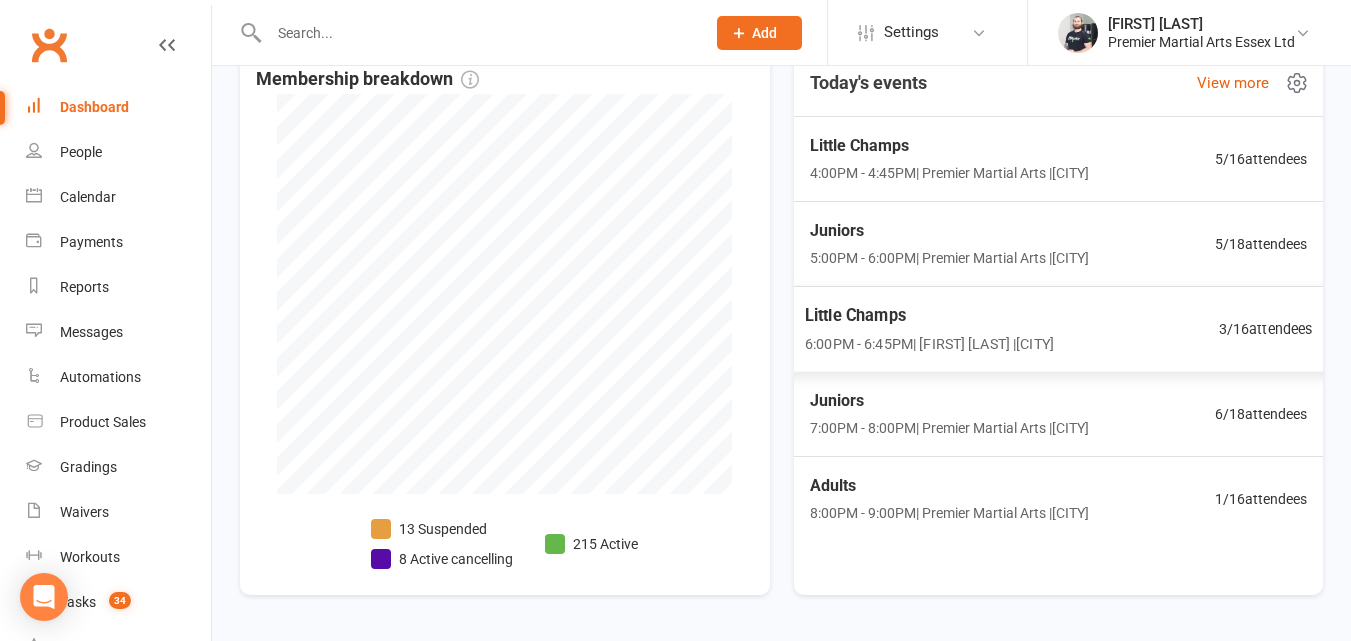 click on "Little Champs" at bounding box center [929, 315] 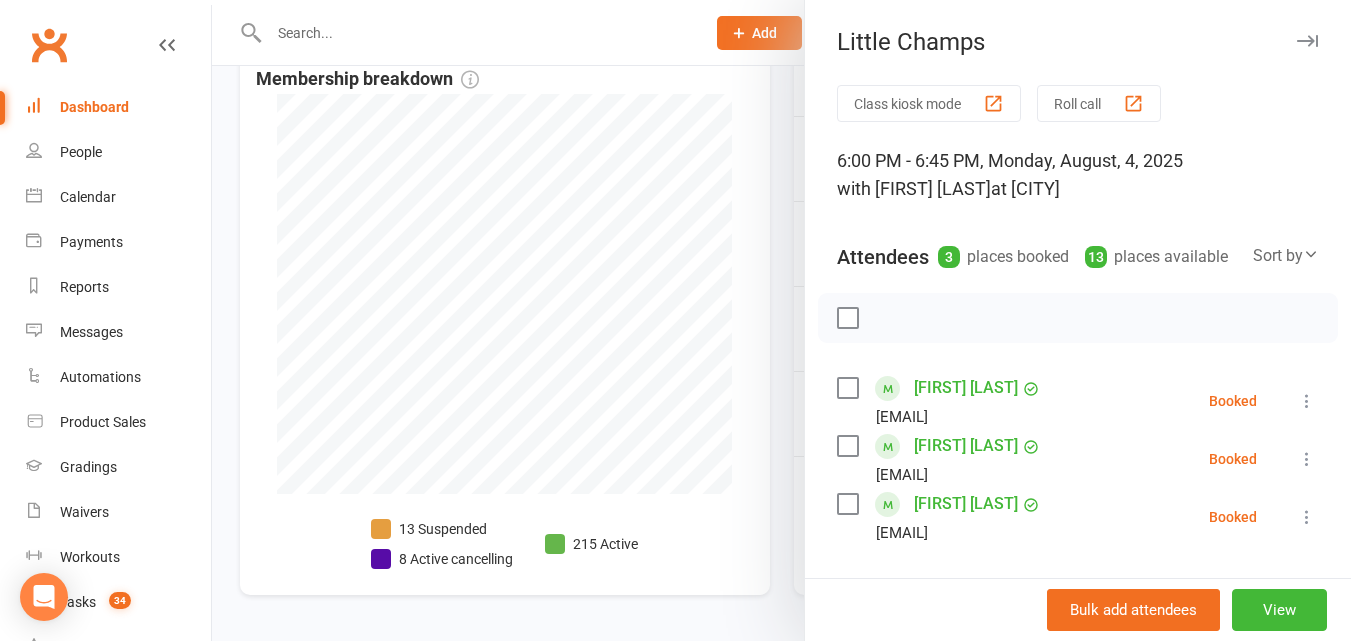 click at bounding box center [781, 320] 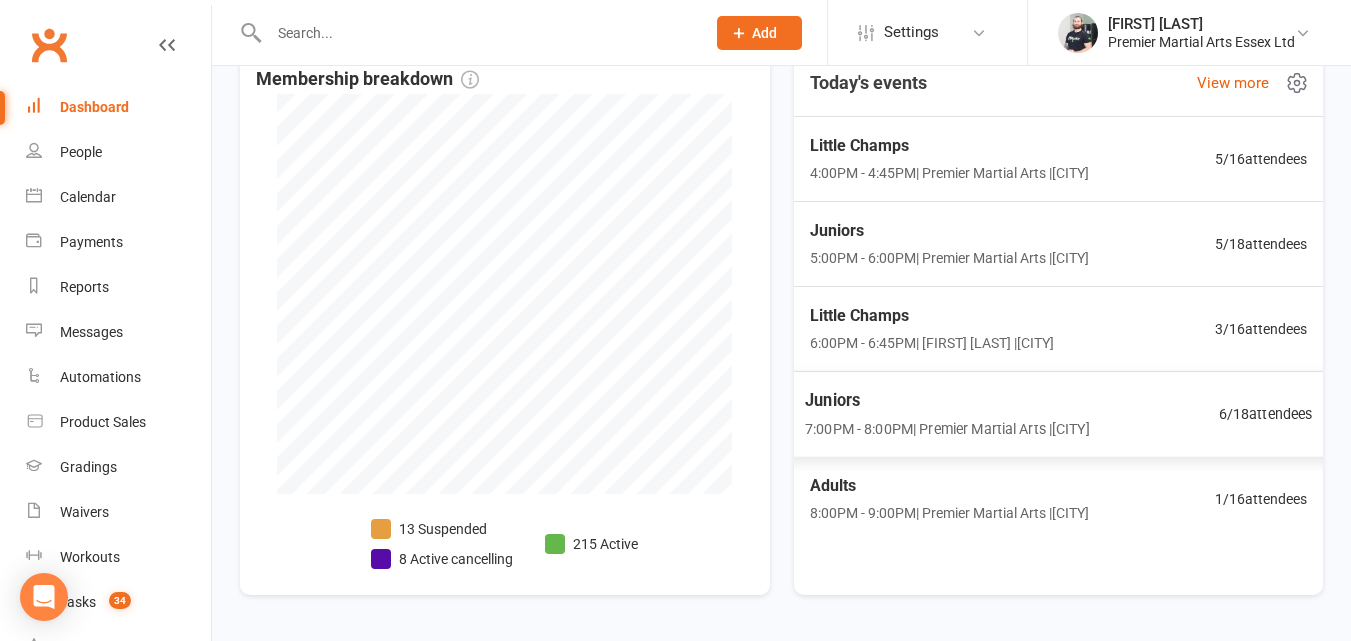 click on "7:00PM - 8:00PM  |   Premier Martial Arts |  [CITY]" at bounding box center (947, 428) 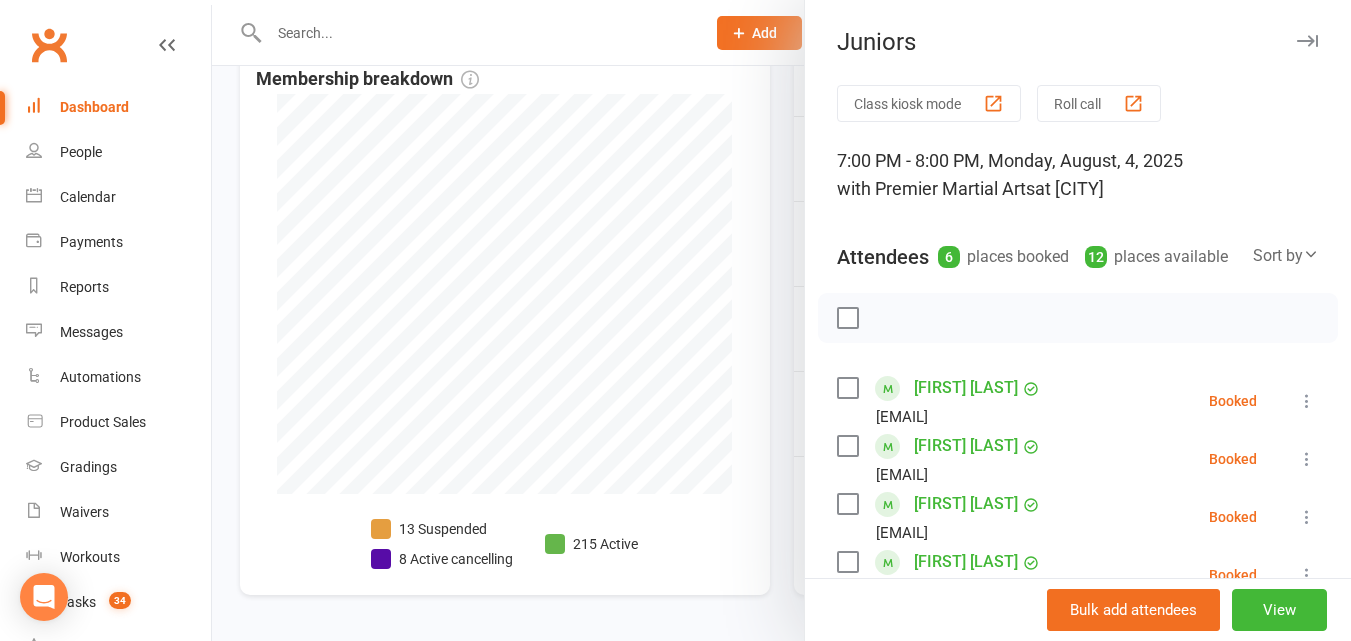 click at bounding box center [781, 320] 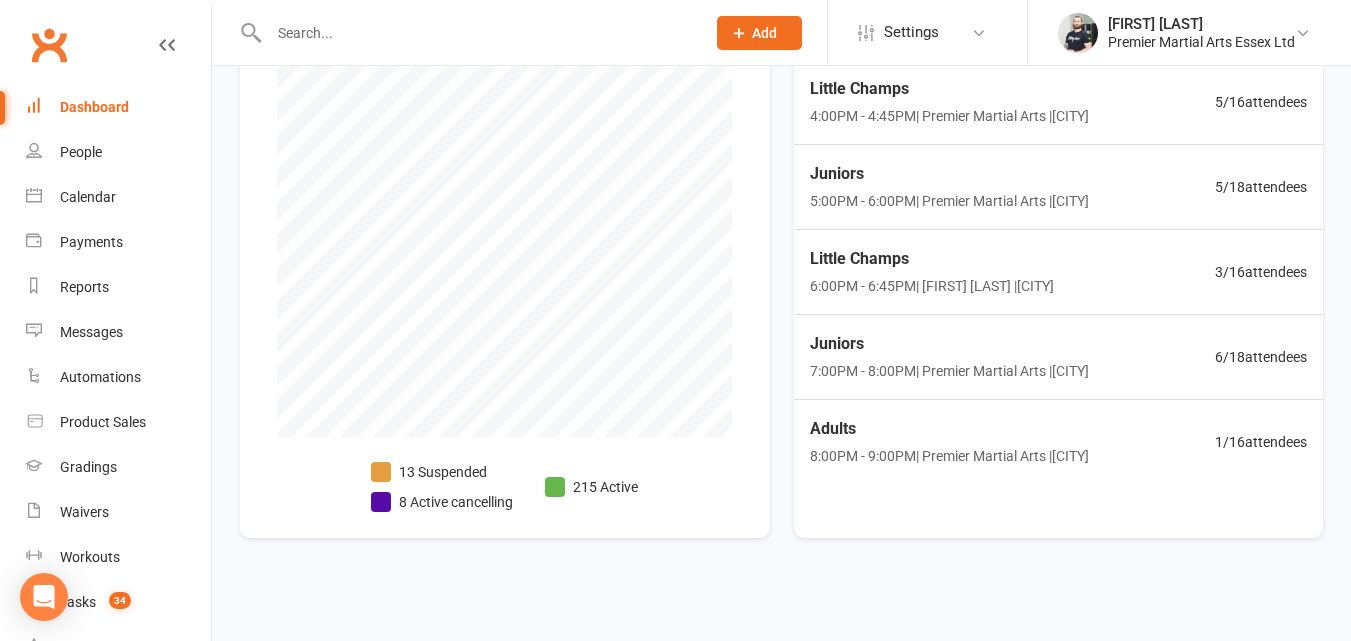 scroll, scrollTop: 541, scrollLeft: 0, axis: vertical 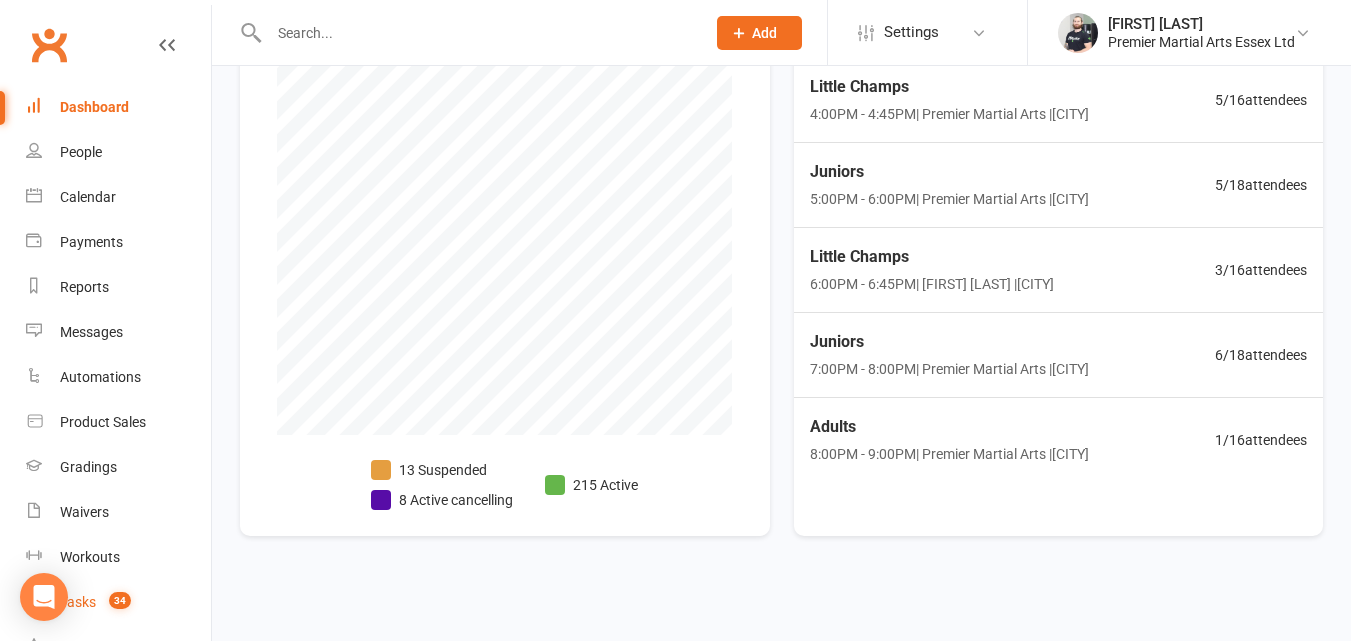 click on "34" at bounding box center (120, 600) 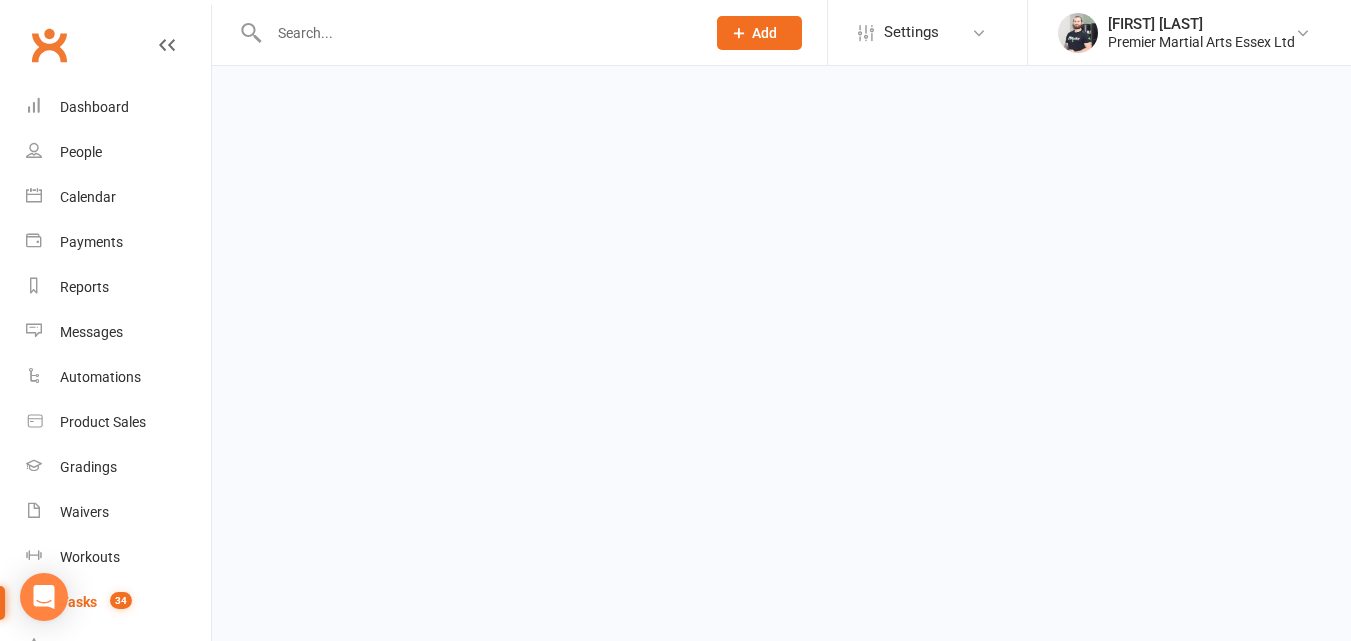 scroll, scrollTop: 0, scrollLeft: 0, axis: both 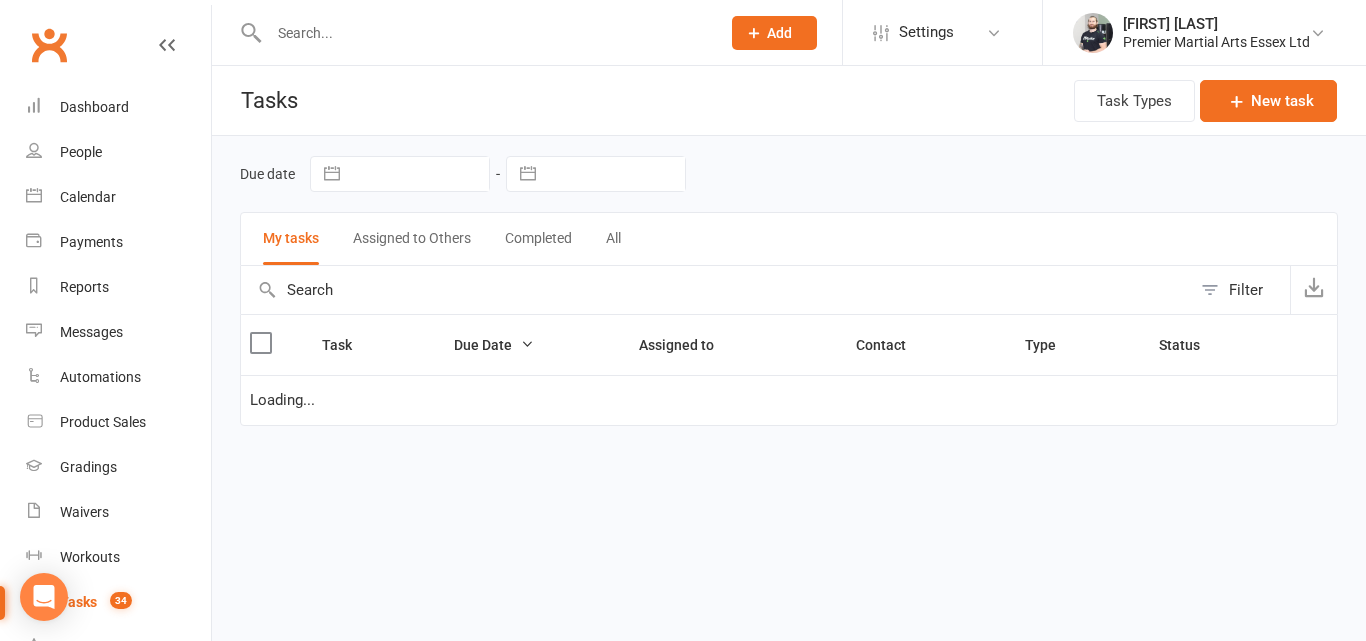 select on "waiting" 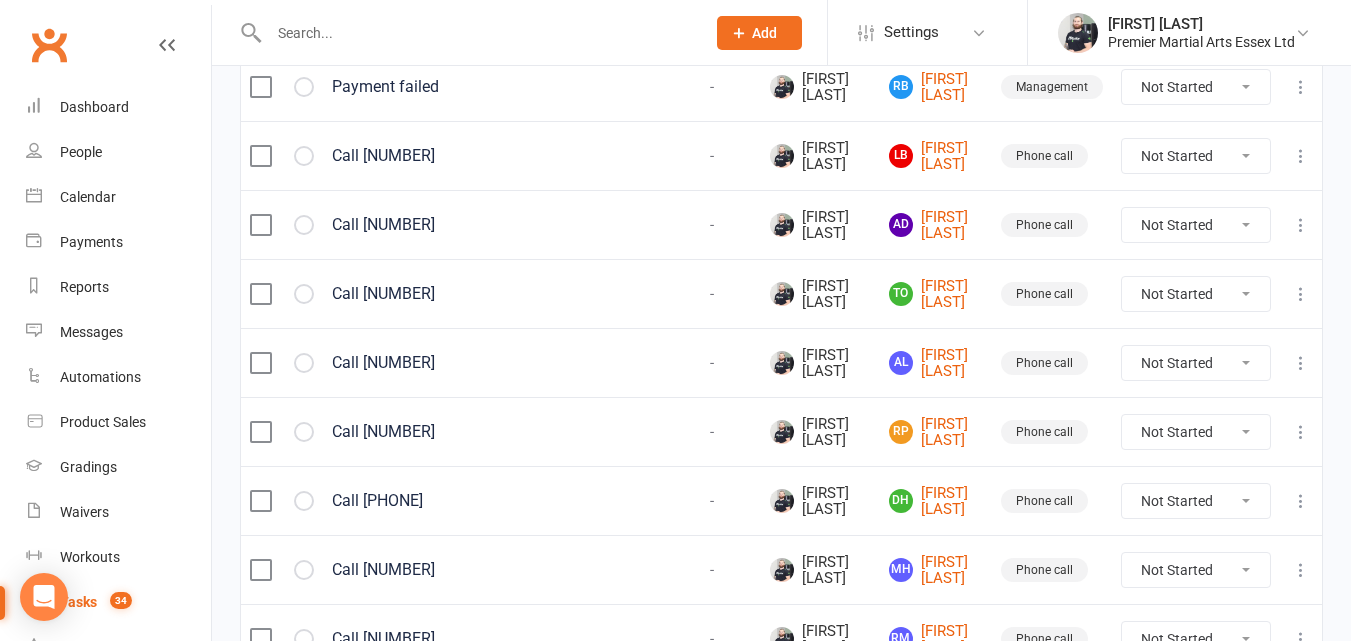 scroll, scrollTop: 435, scrollLeft: 0, axis: vertical 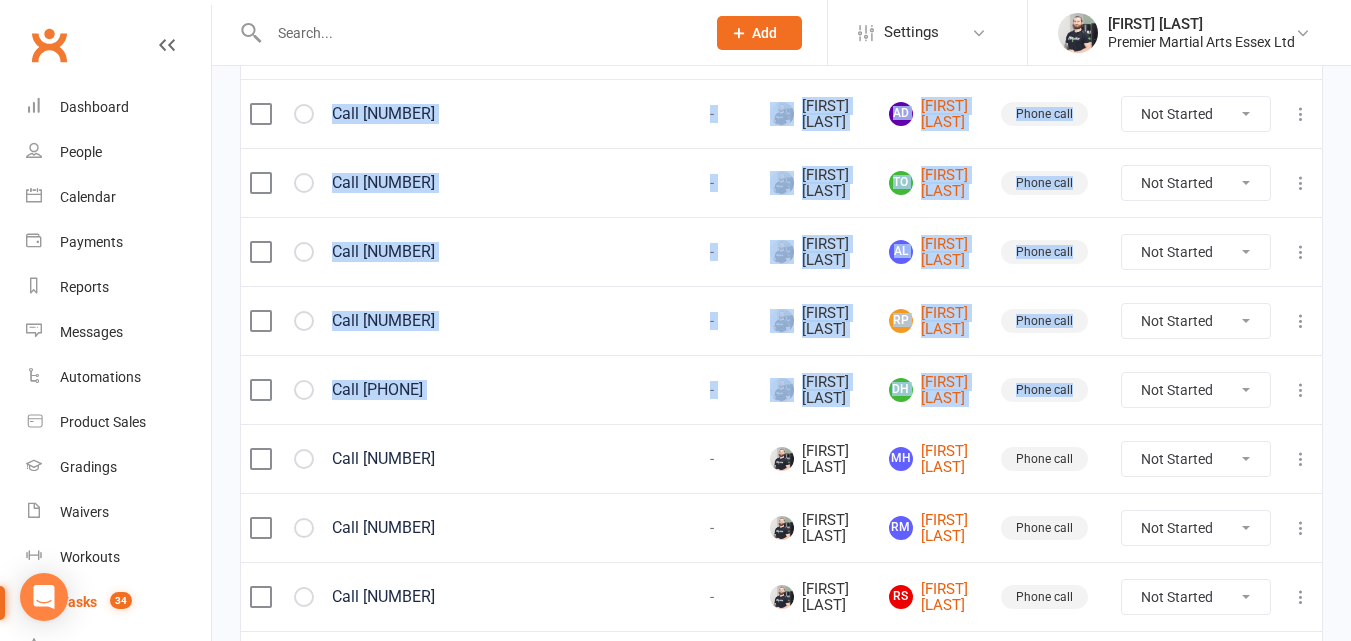 drag, startPoint x: 1338, startPoint y: 278, endPoint x: 1313, endPoint y: 393, distance: 117.68602 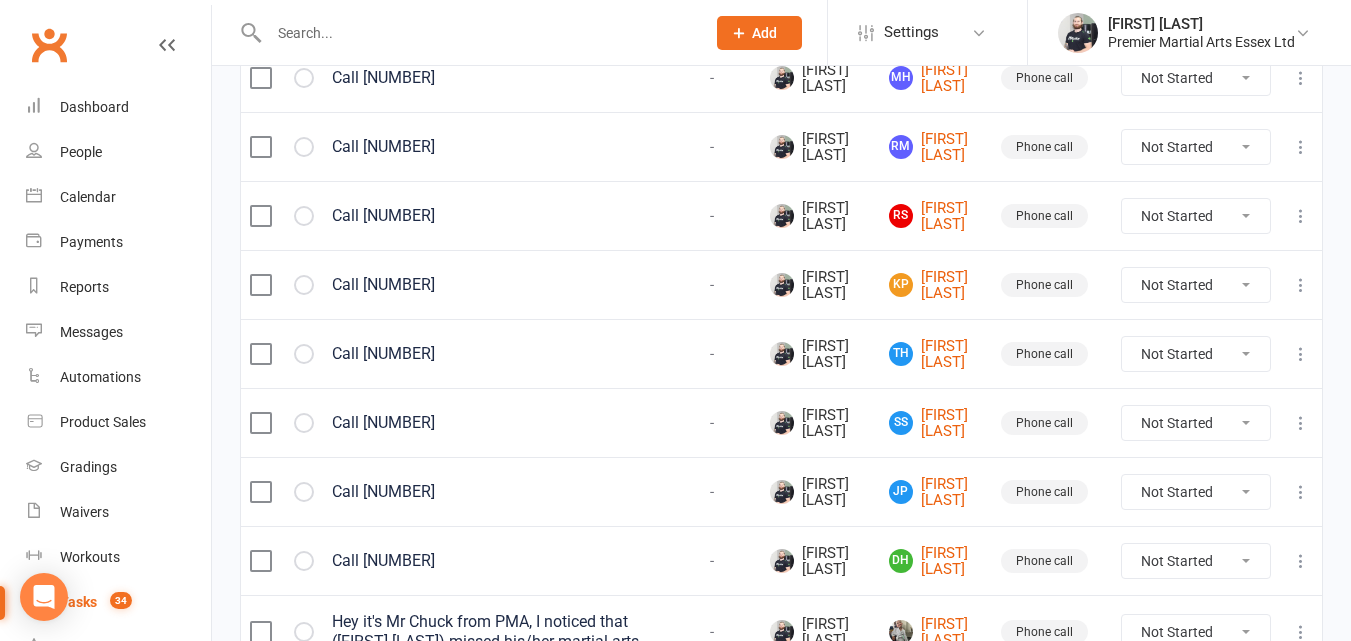 scroll, scrollTop: 823, scrollLeft: 0, axis: vertical 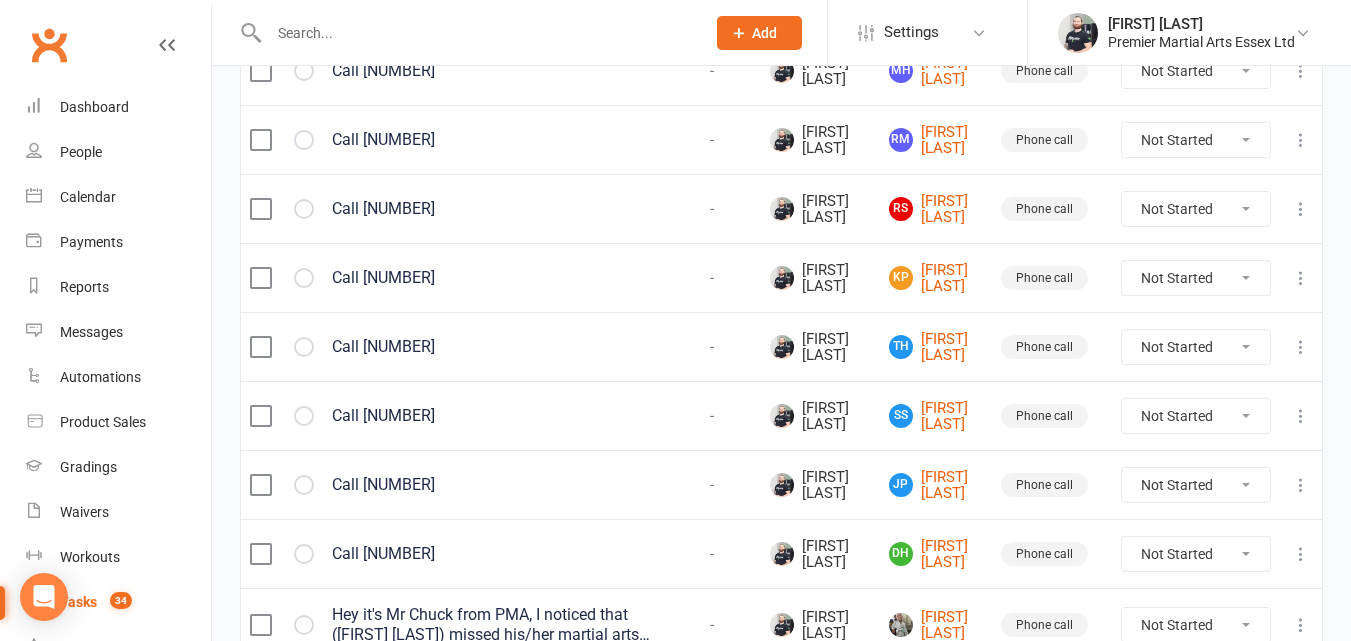 click on "Call [NUMBER]" at bounding box center [493, 277] 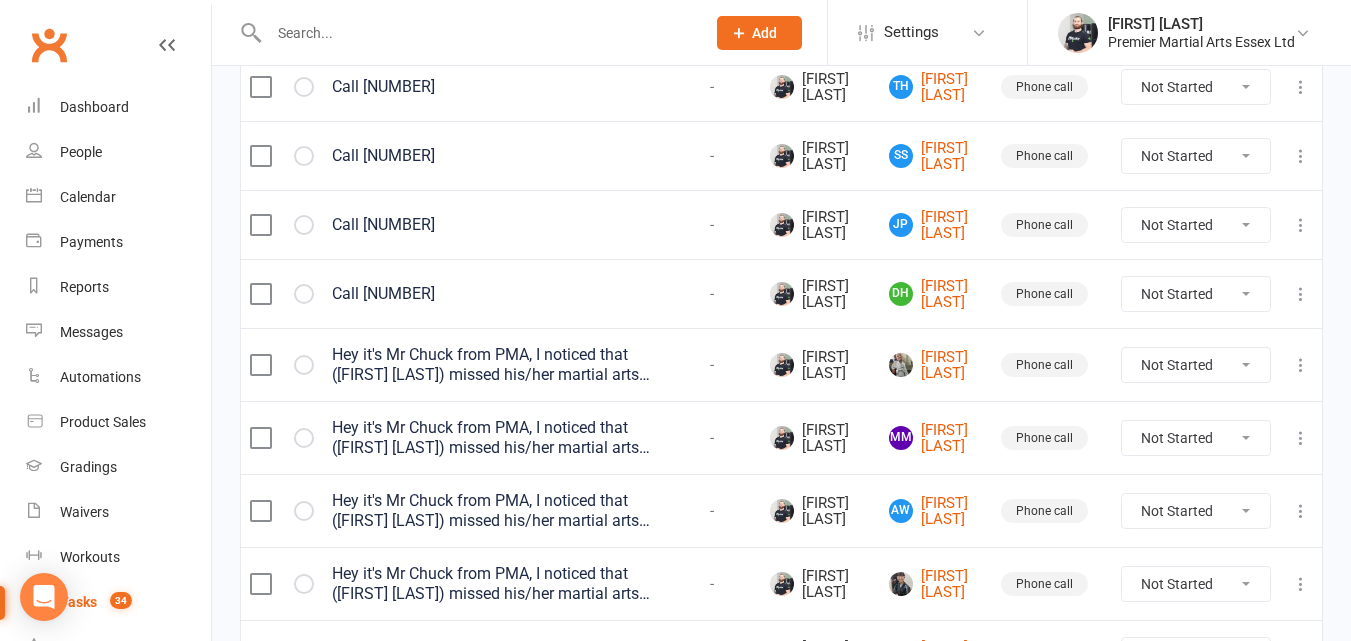 scroll, scrollTop: 1106, scrollLeft: 0, axis: vertical 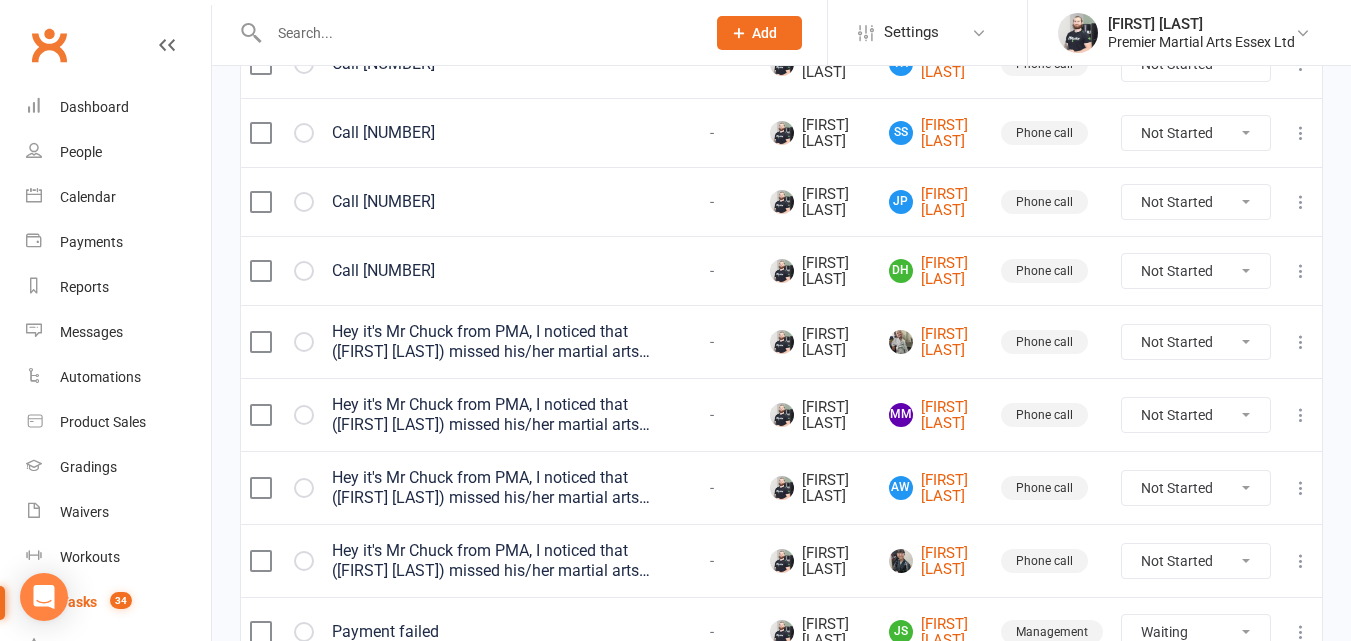 drag, startPoint x: 1343, startPoint y: 378, endPoint x: 1340, endPoint y: 412, distance: 34.132095 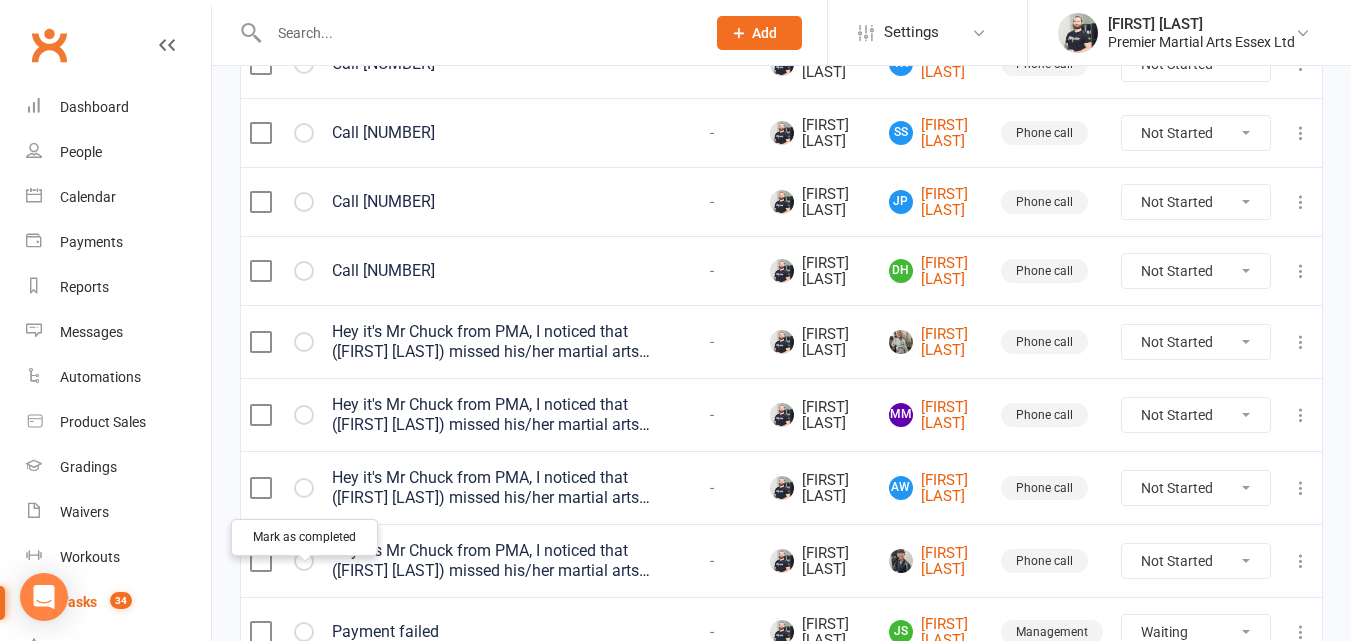 click at bounding box center [0, 0] 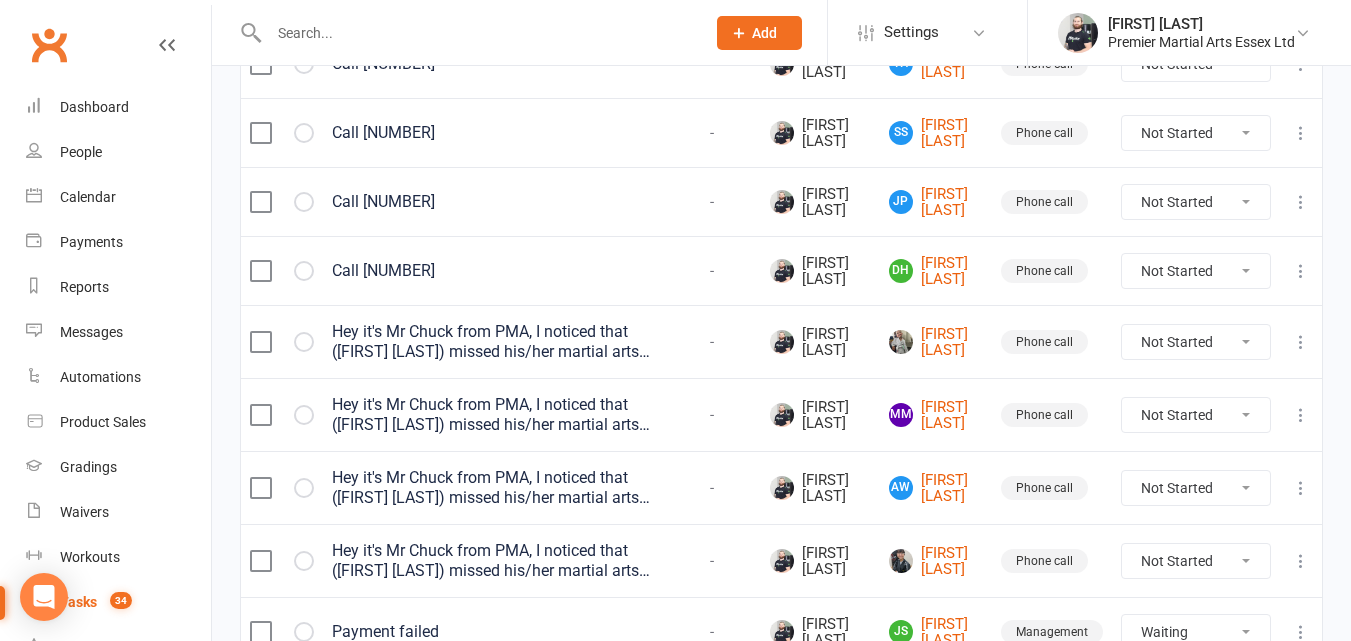 select on "waiting" 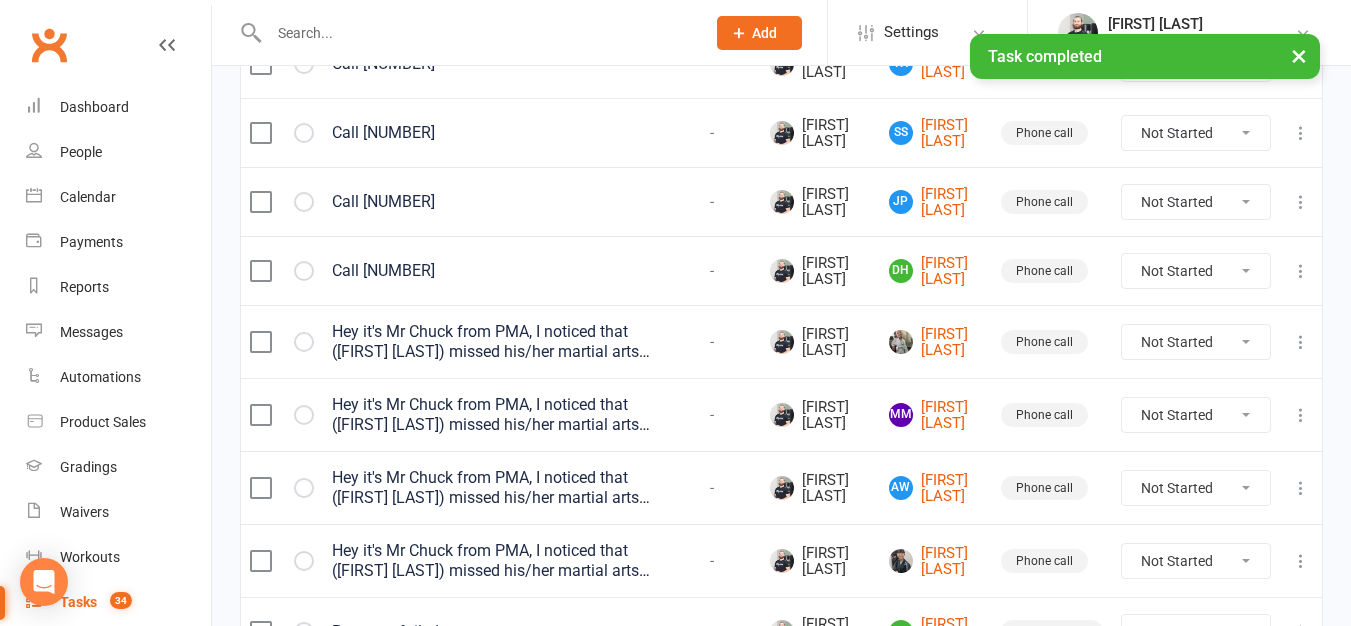 select on "waiting" 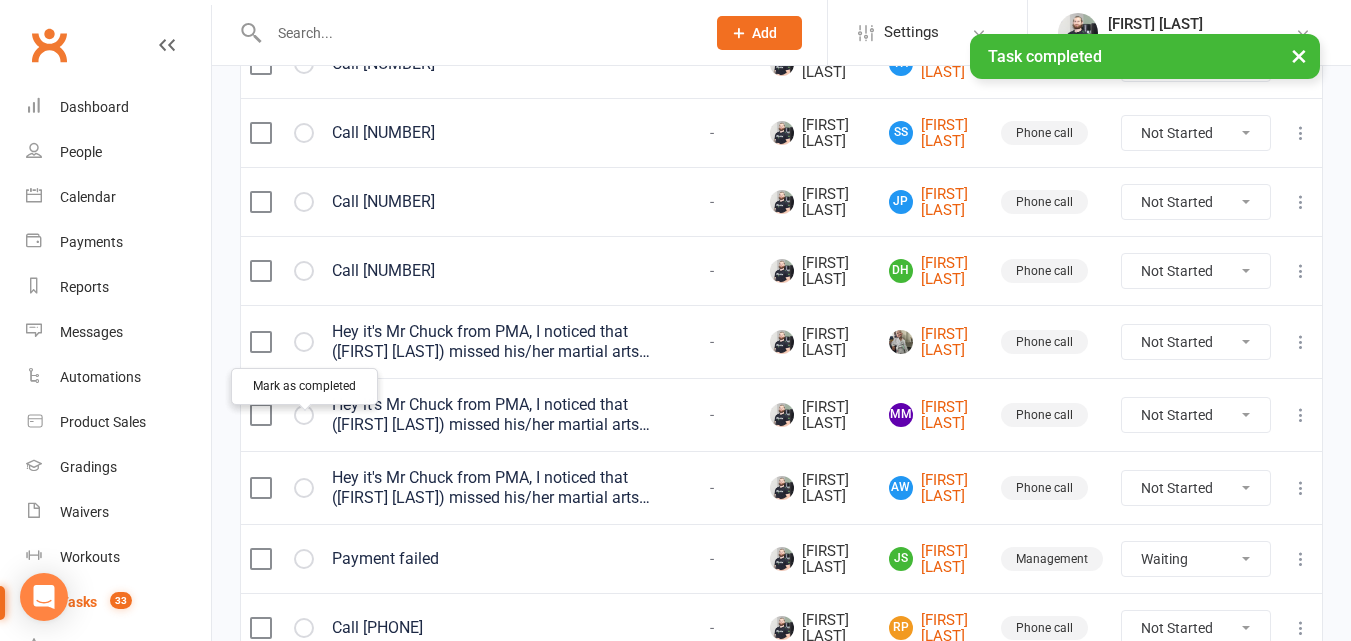 click at bounding box center [0, 0] 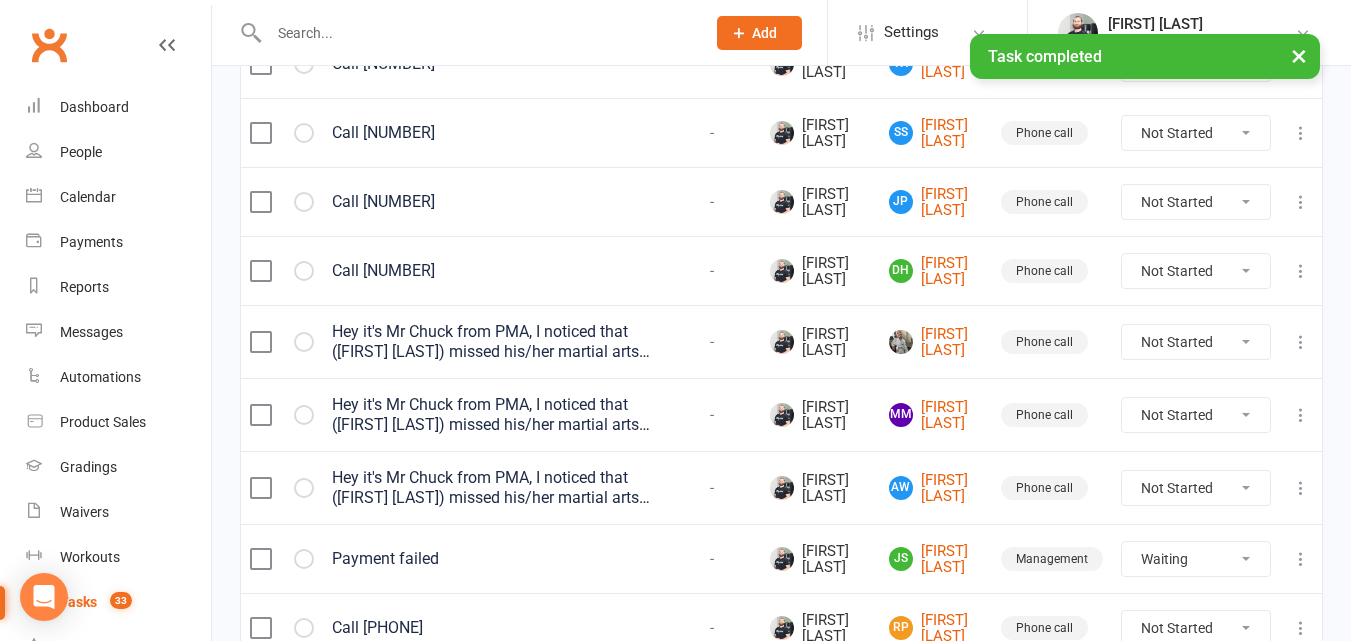 select on "waiting" 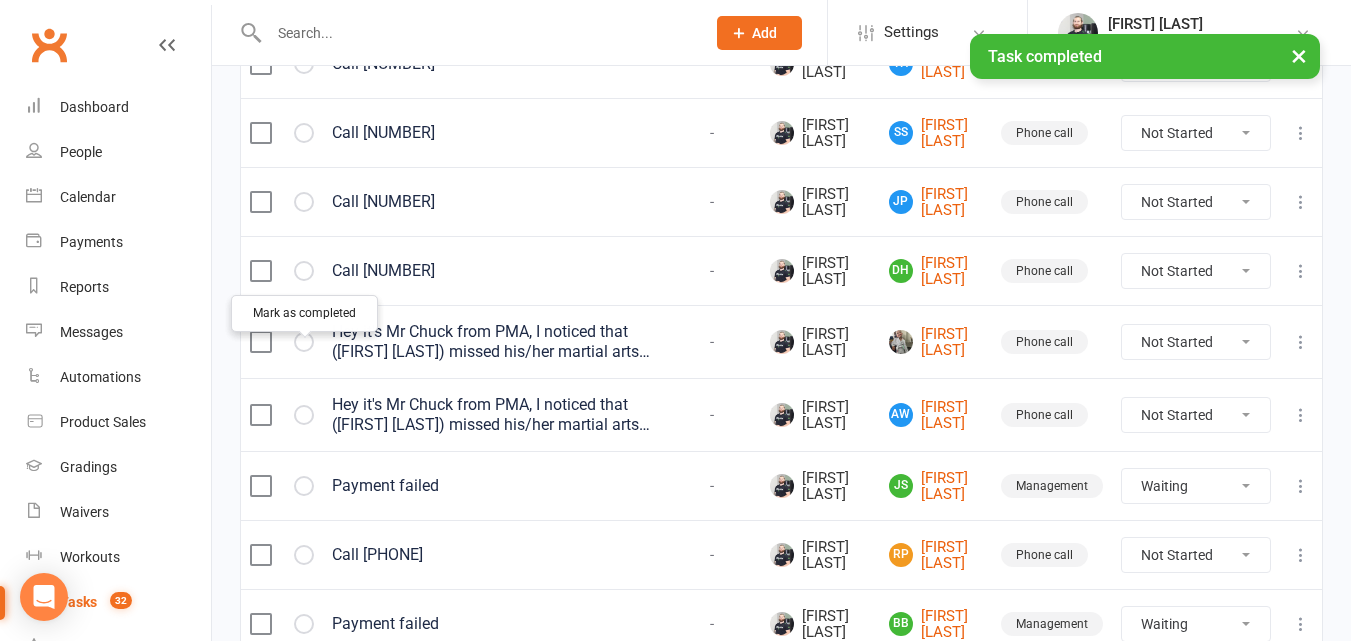click at bounding box center [0, 0] 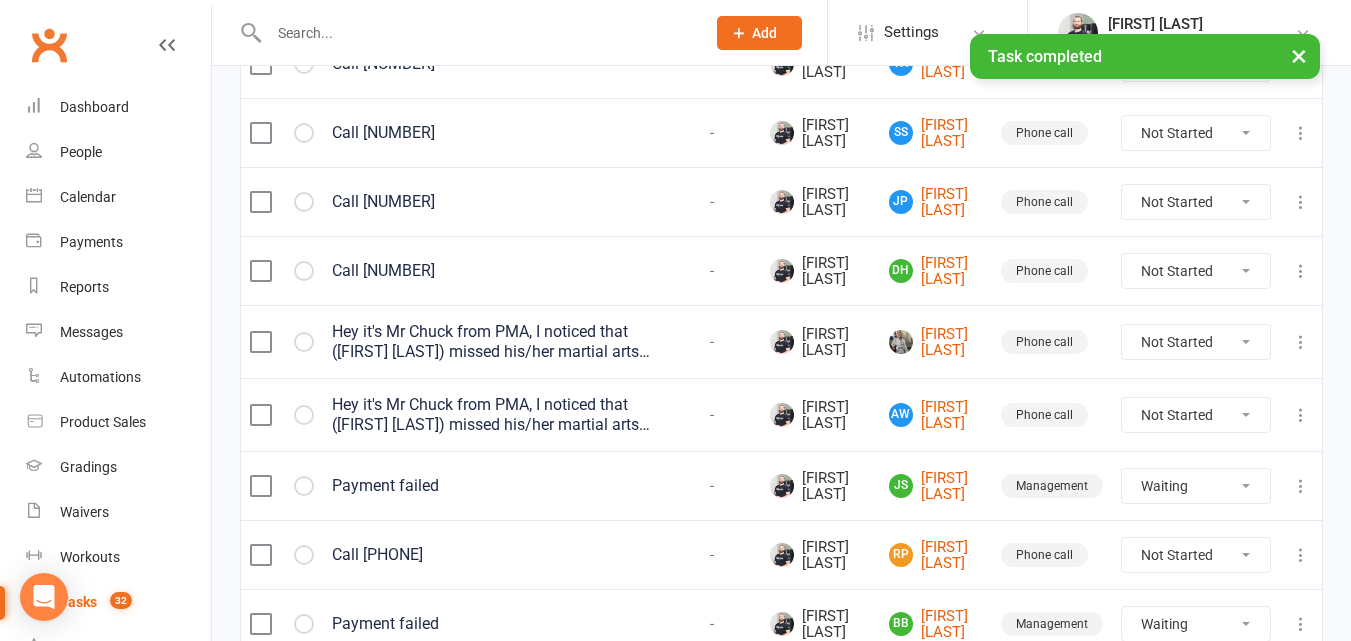 select on "waiting" 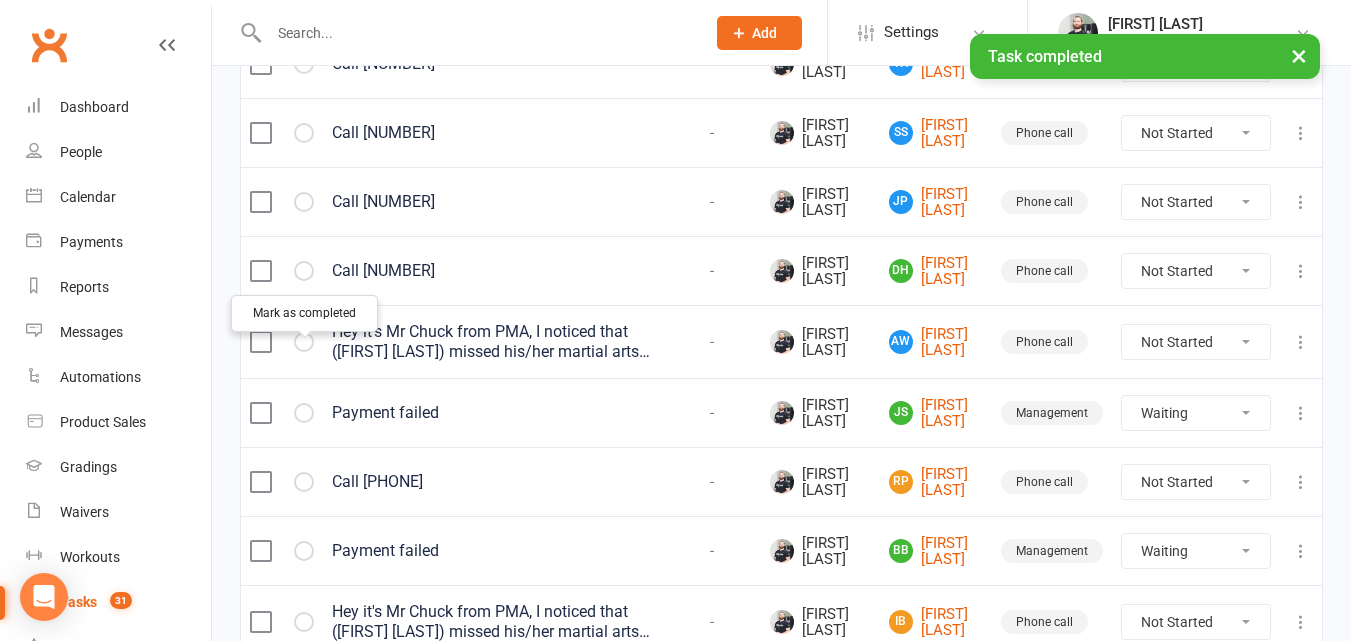 click at bounding box center [0, 0] 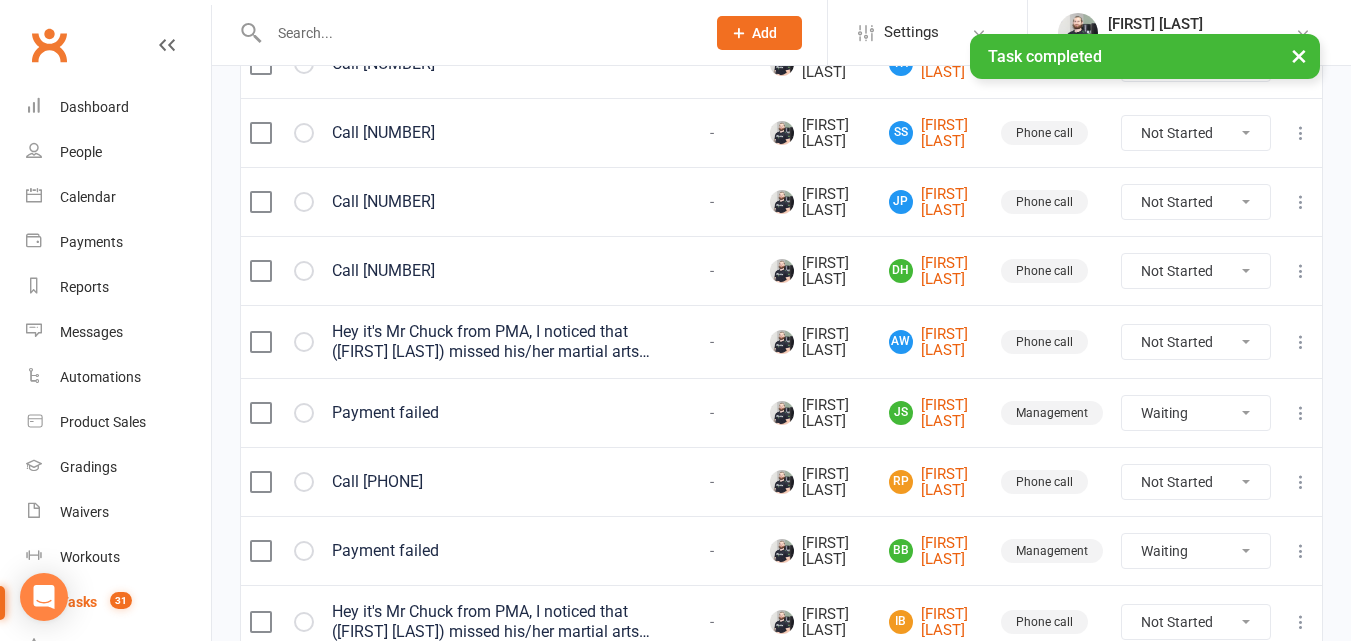 select on "waiting" 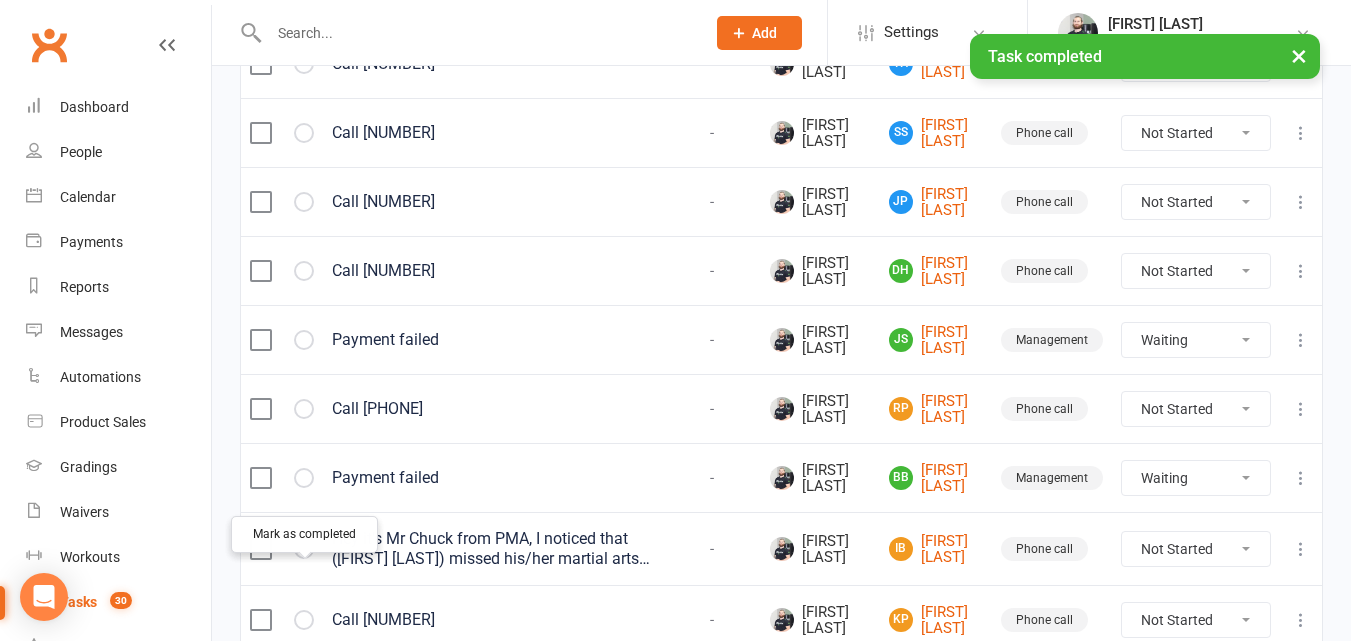 click at bounding box center (0, 0) 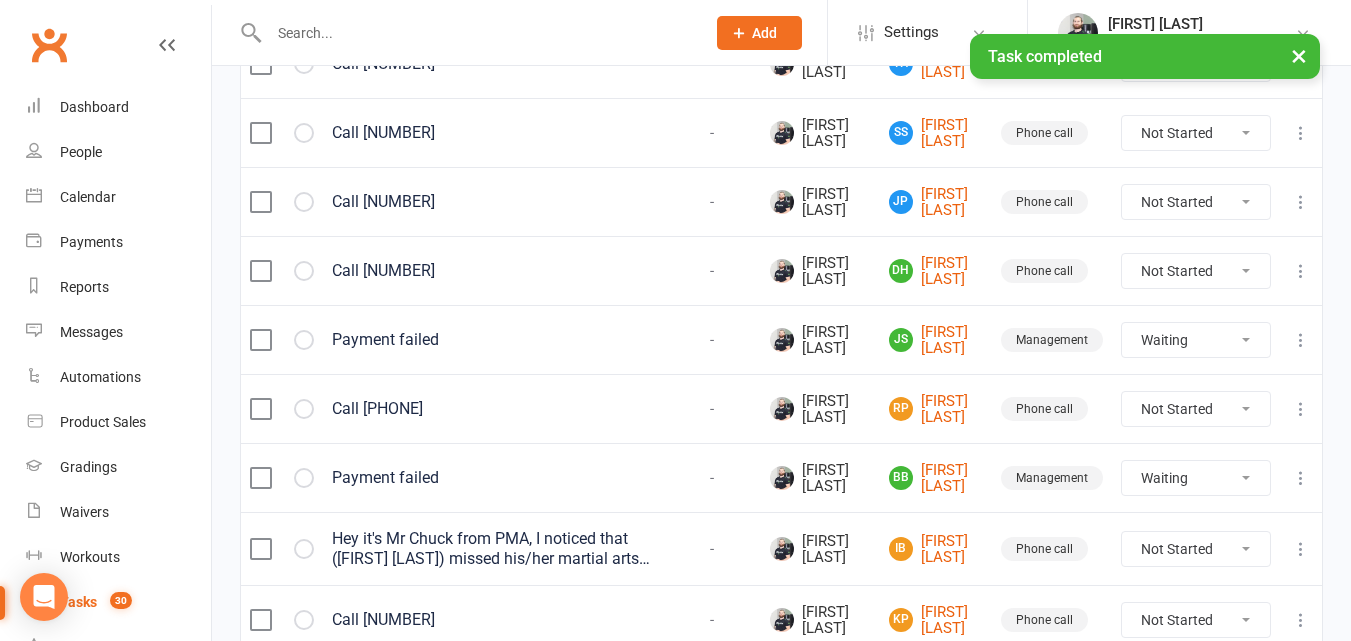 select on "waiting" 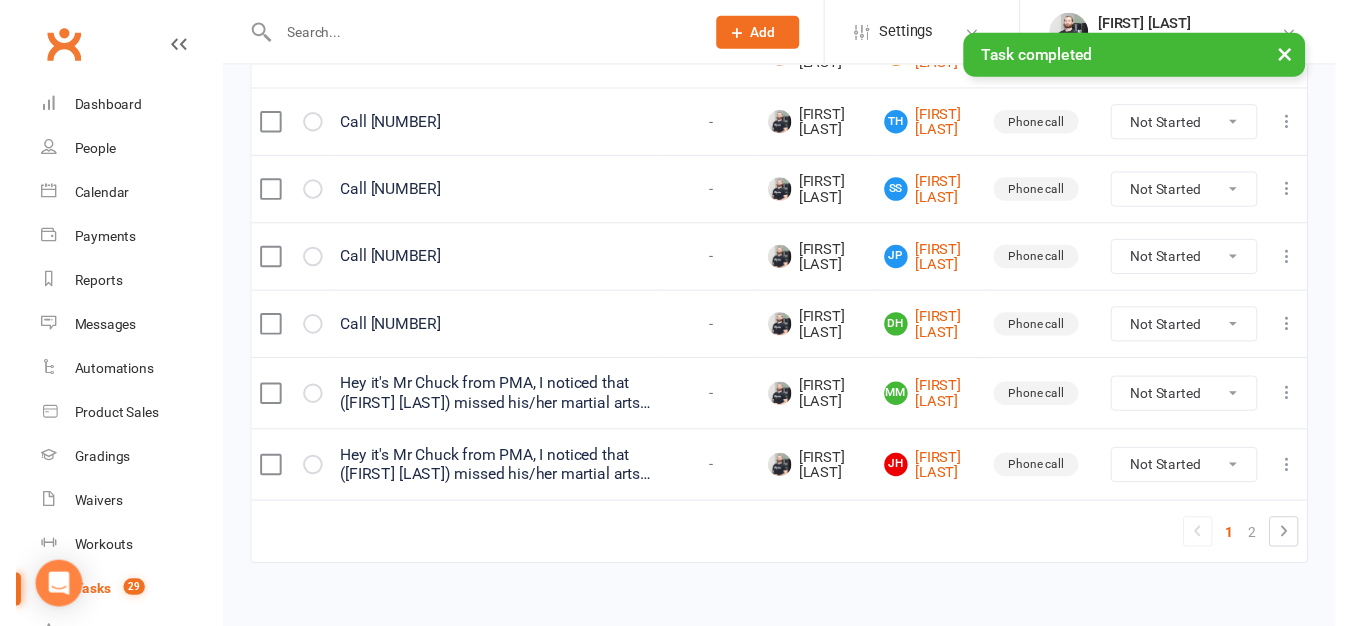 scroll, scrollTop: 1644, scrollLeft: 0, axis: vertical 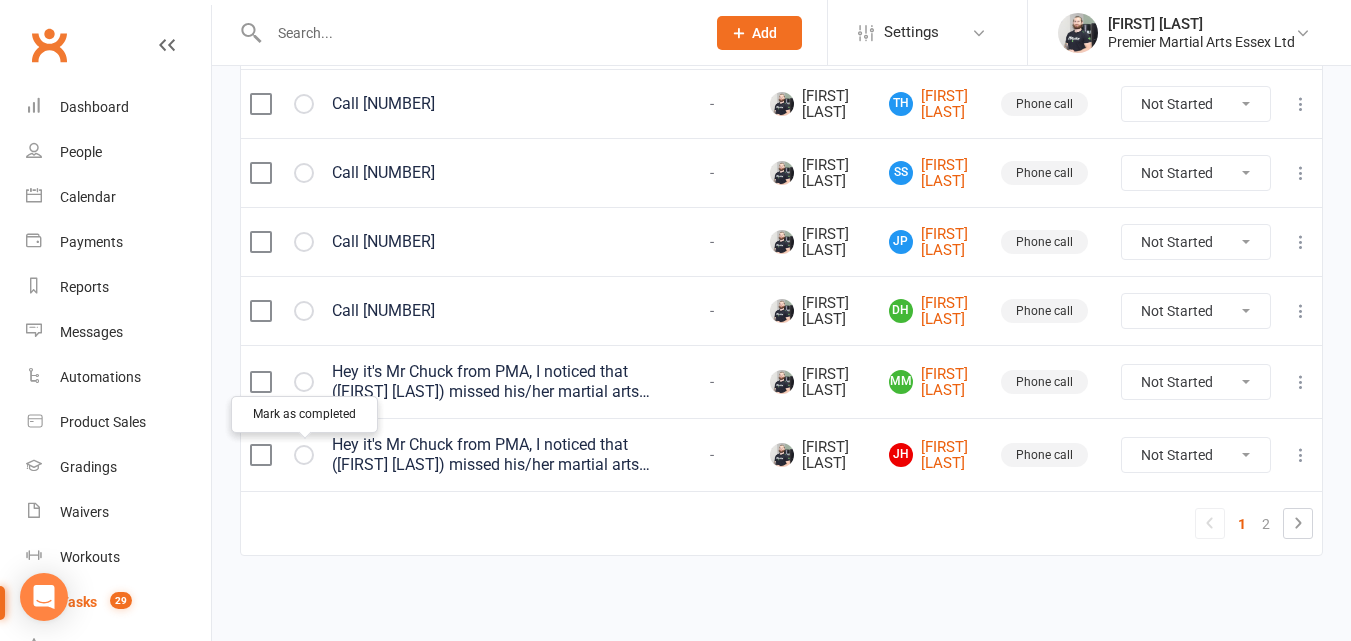 click at bounding box center [0, 0] 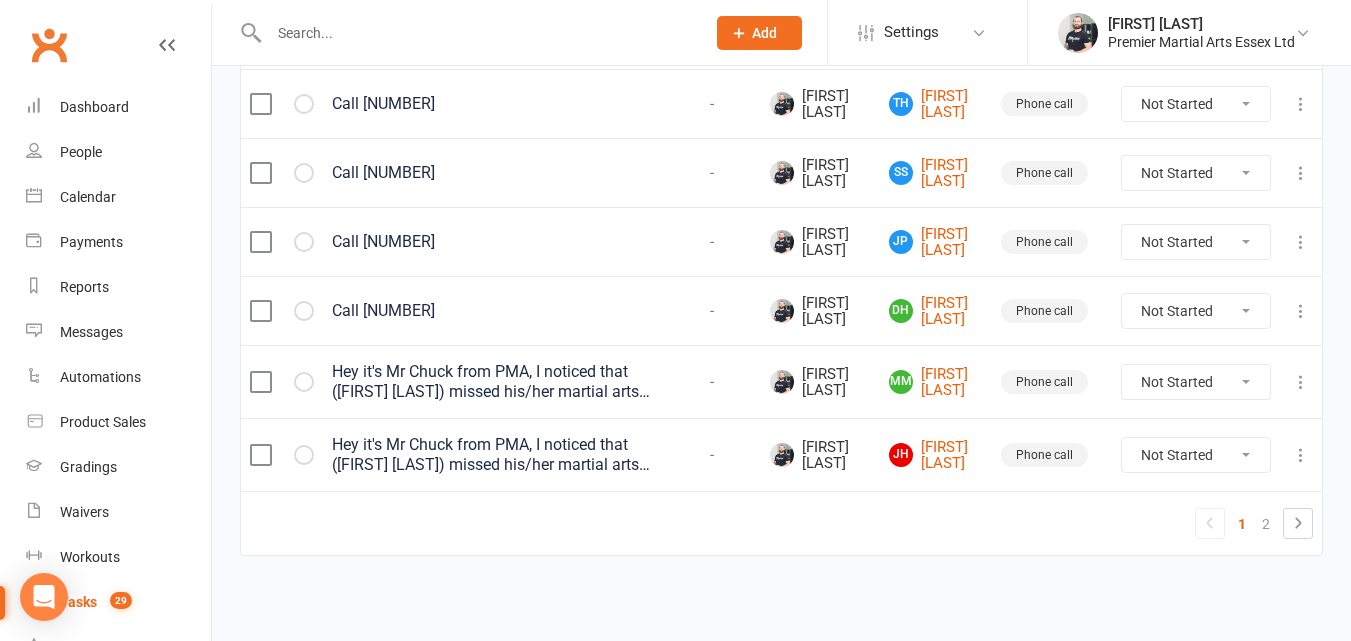 select on "waiting" 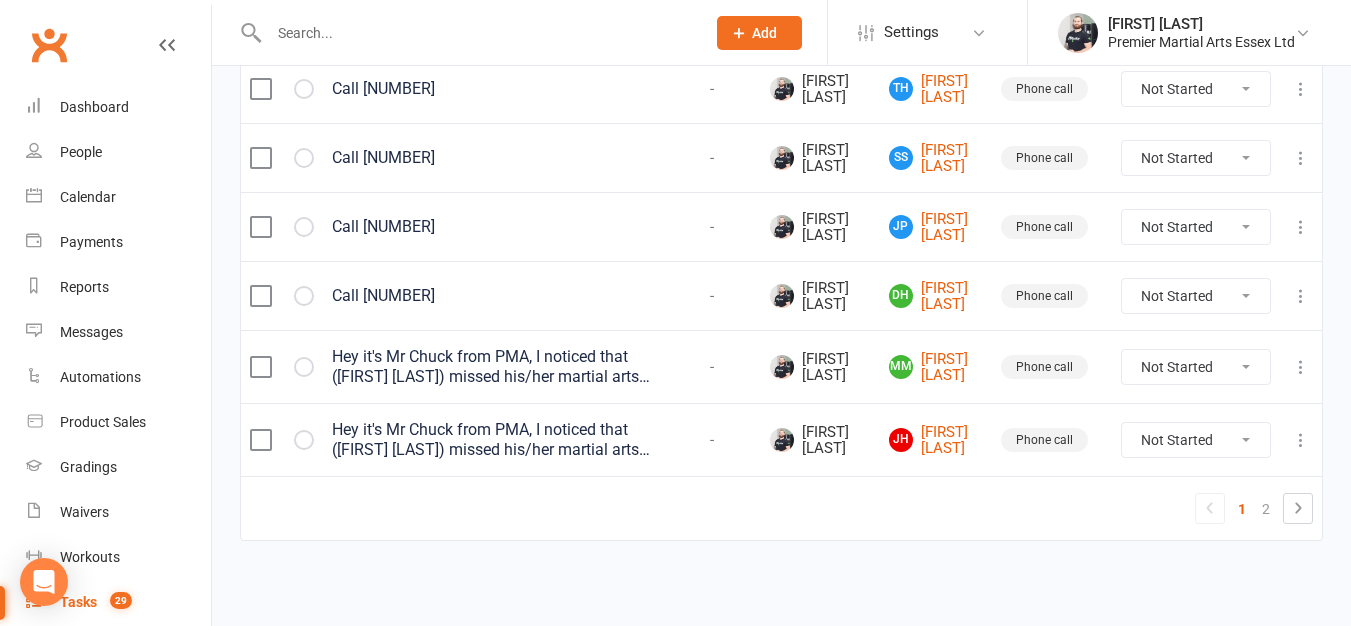 select on "waiting" 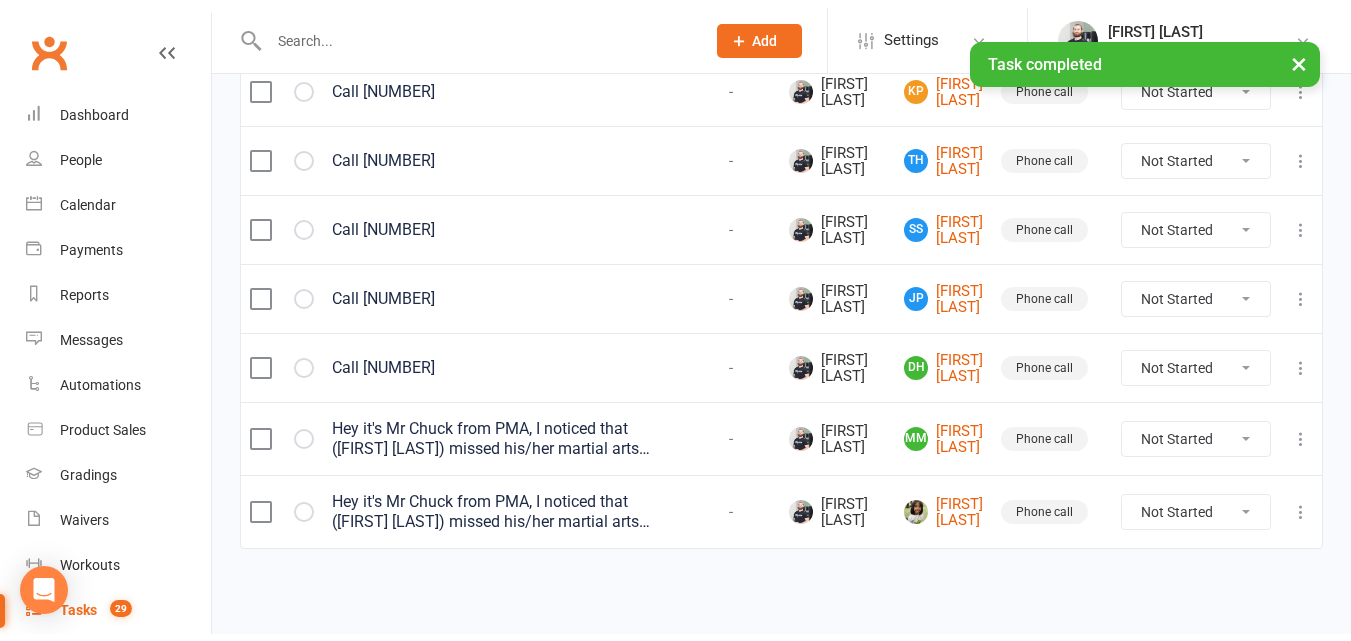 scroll, scrollTop: 1580, scrollLeft: 0, axis: vertical 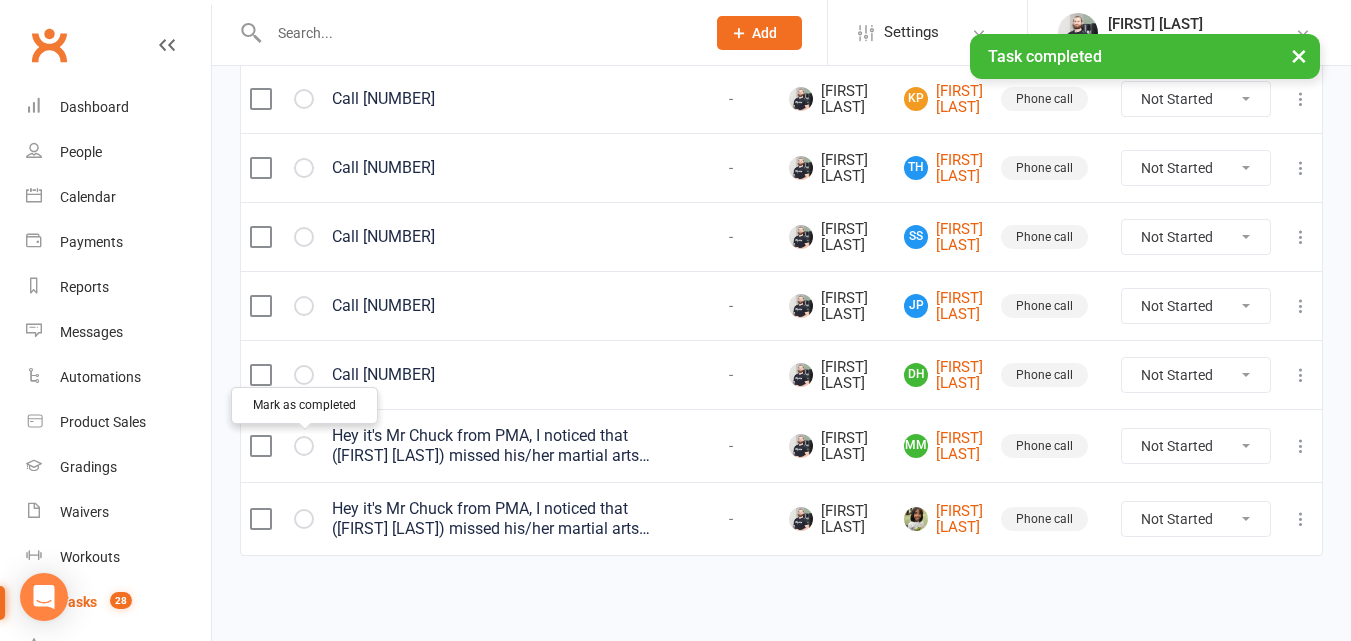 click at bounding box center [0, 0] 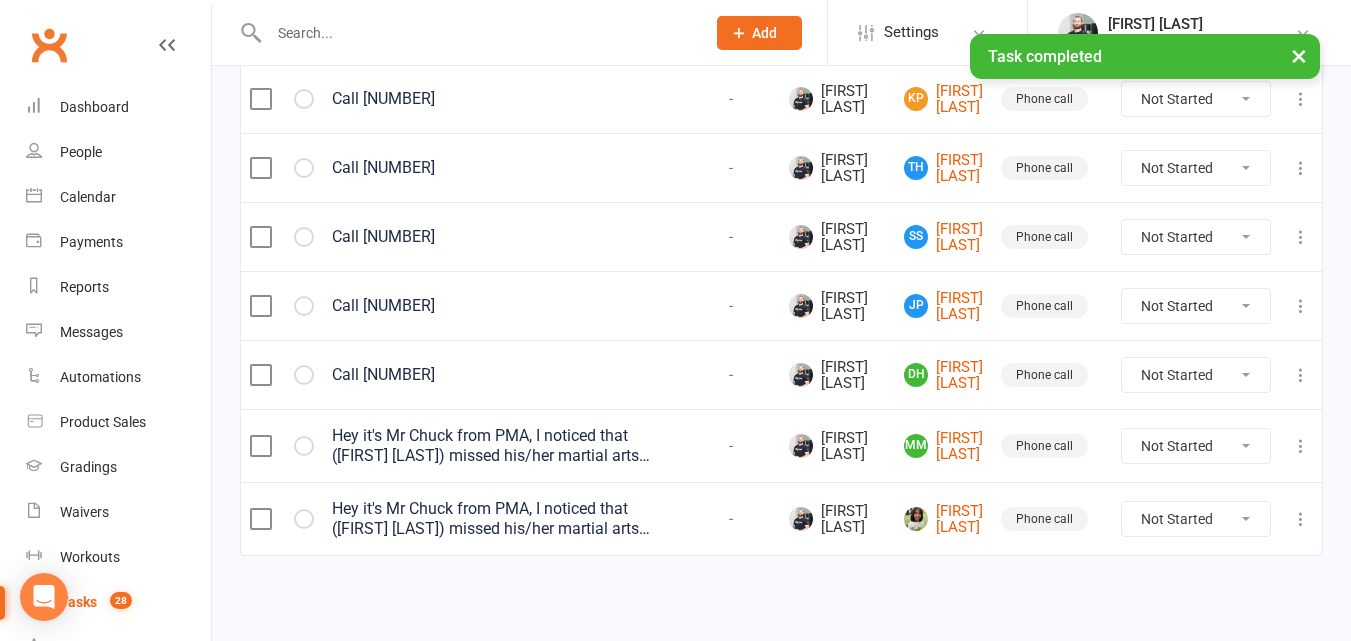 select on "waiting" 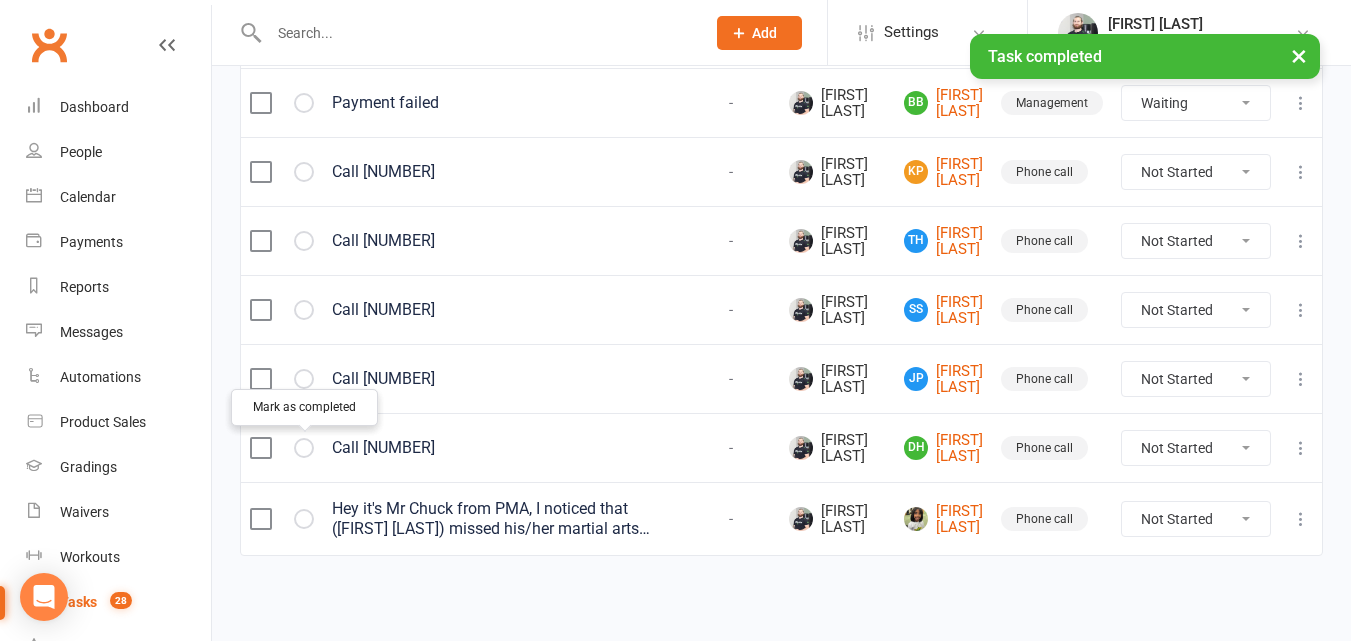scroll, scrollTop: 1507, scrollLeft: 0, axis: vertical 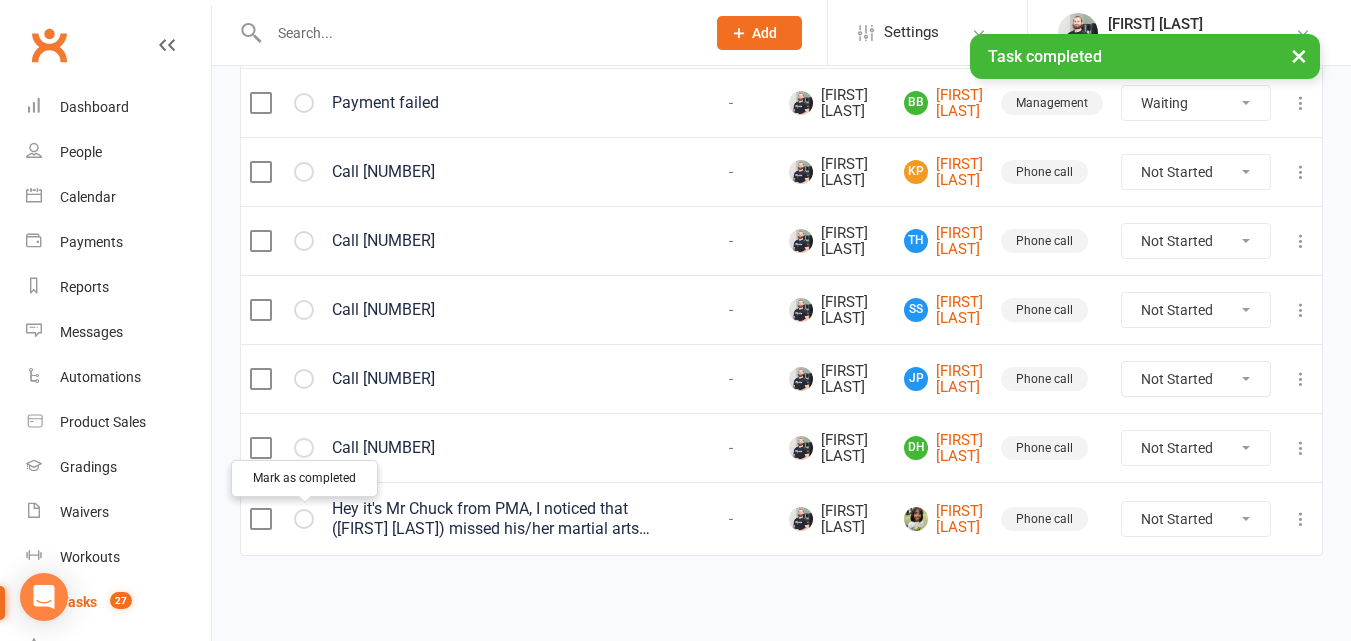 click at bounding box center [304, 519] 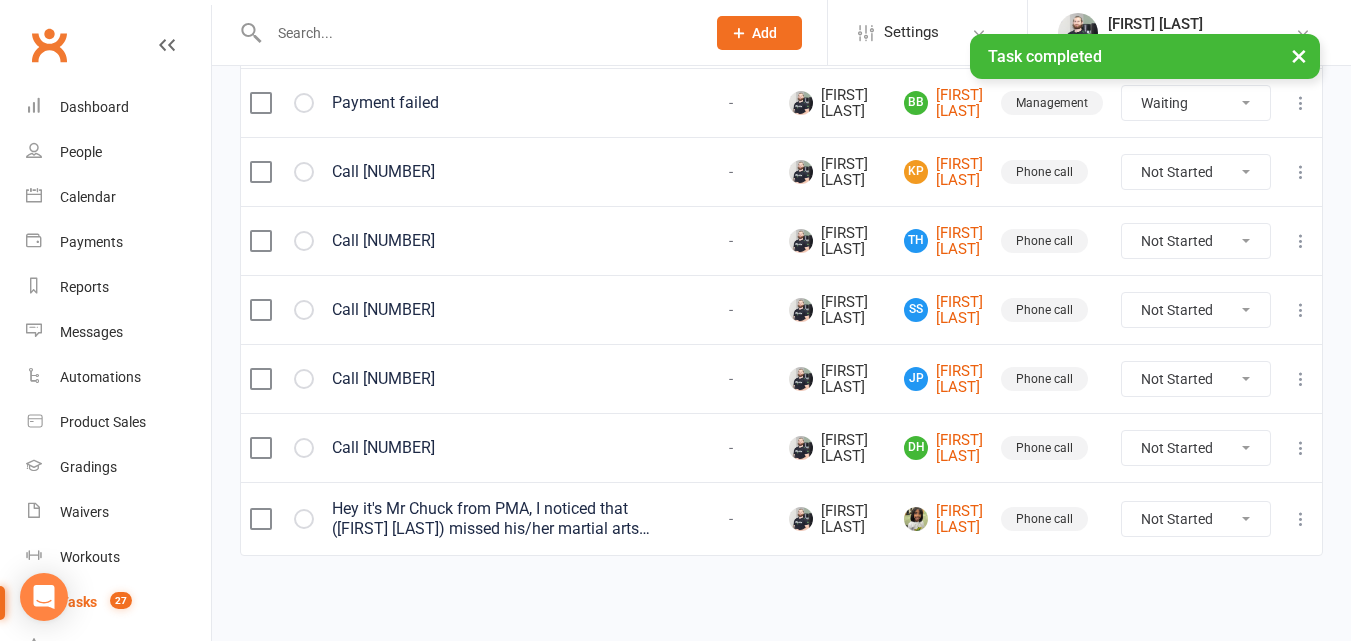 select on "waiting" 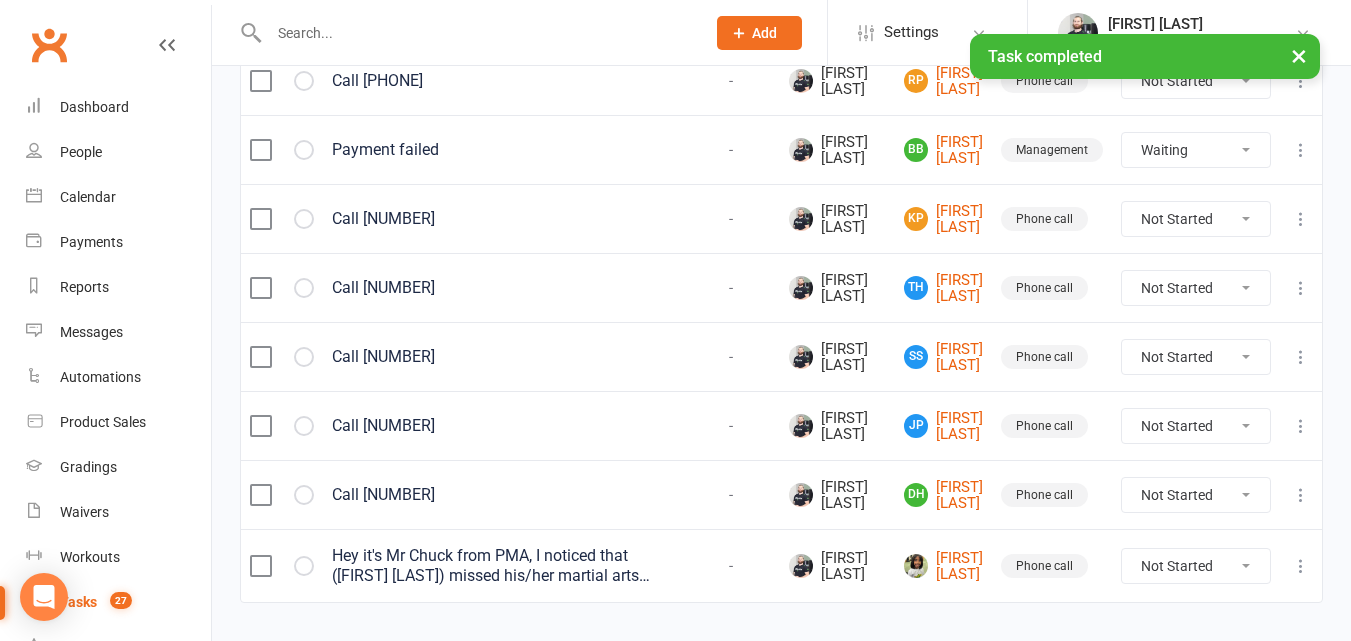 select on "waiting" 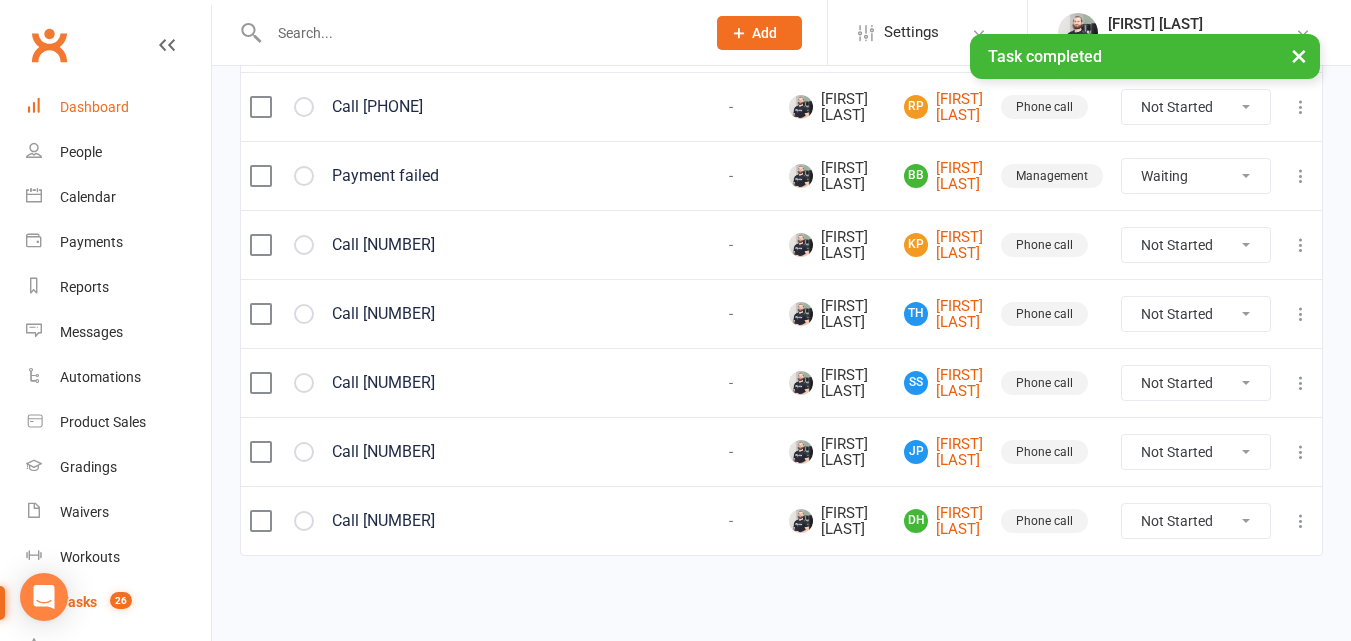 click on "Dashboard" at bounding box center [118, 107] 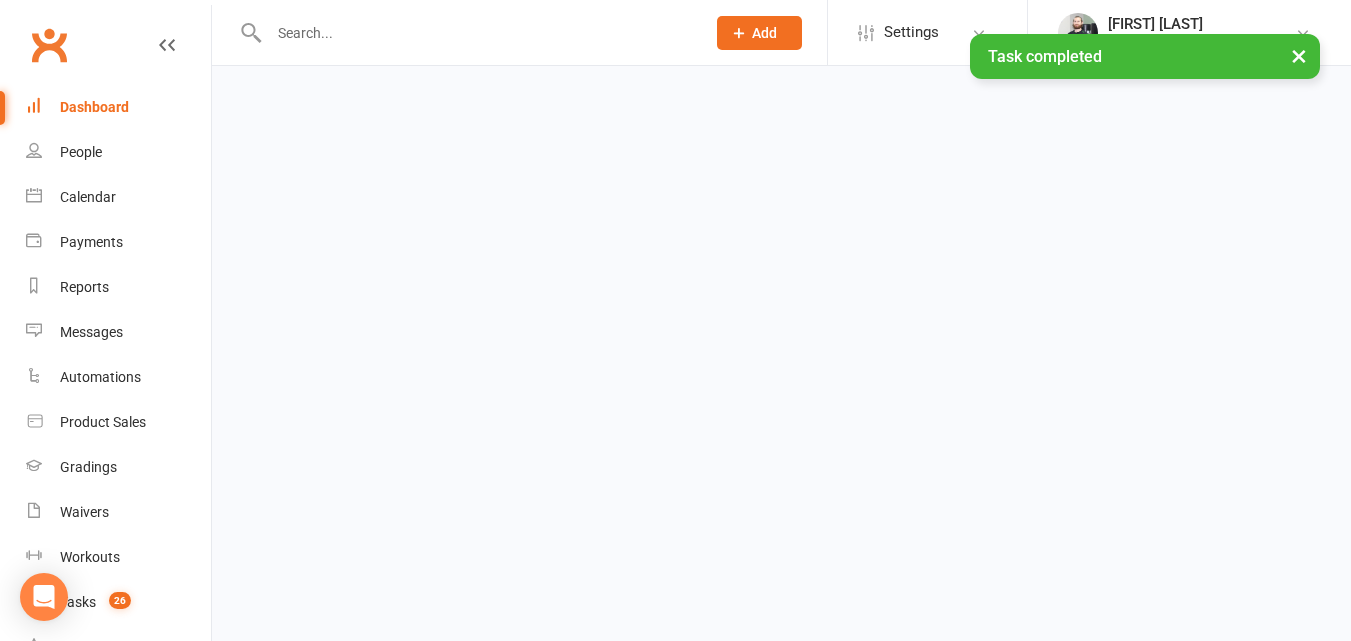 scroll, scrollTop: 0, scrollLeft: 0, axis: both 